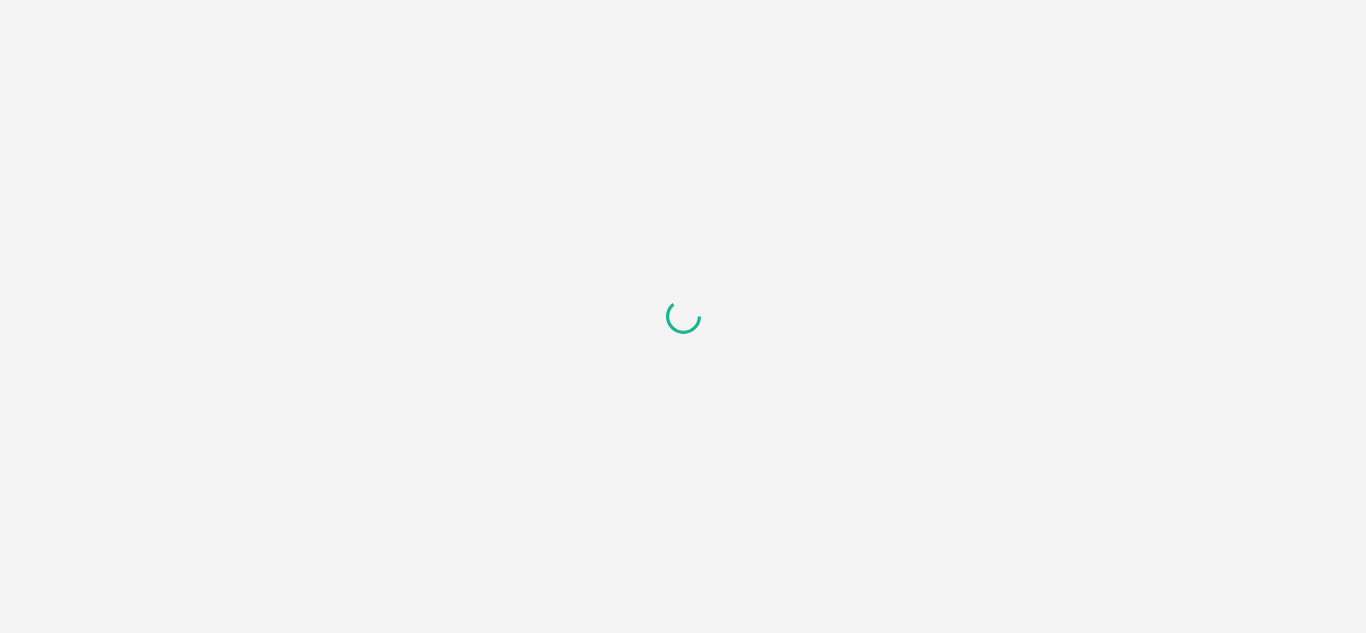 scroll, scrollTop: 0, scrollLeft: 0, axis: both 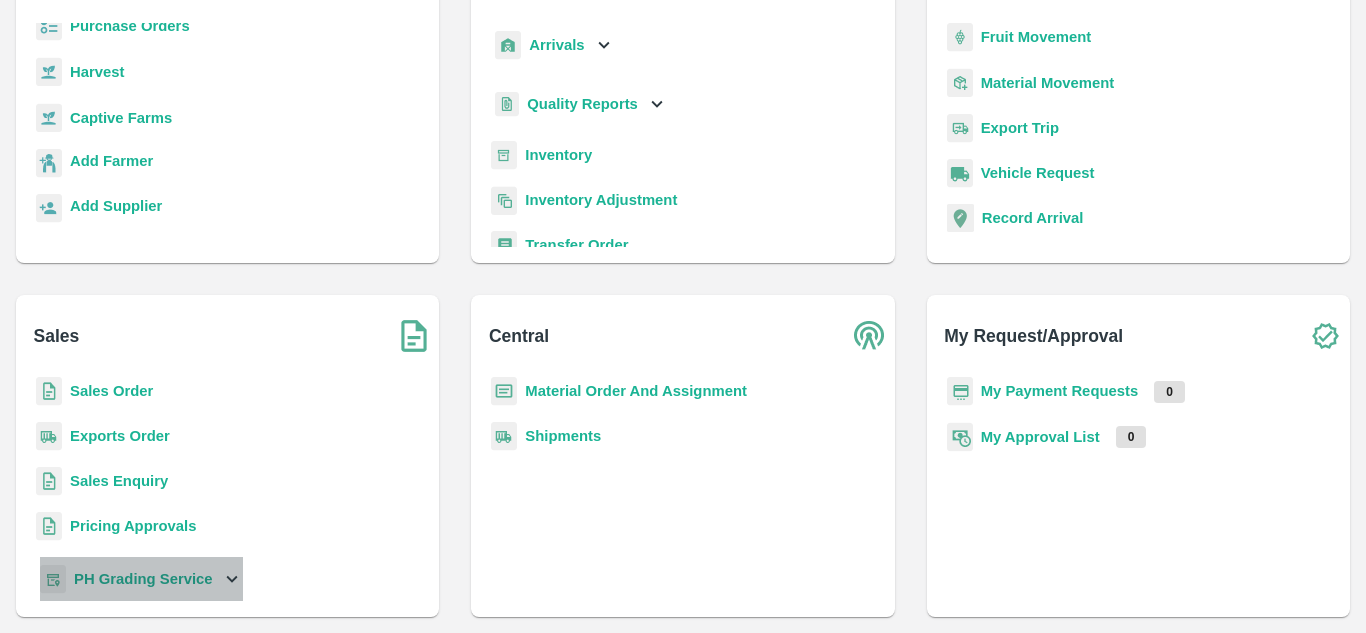 click on "PH Grading Service" at bounding box center [143, 579] 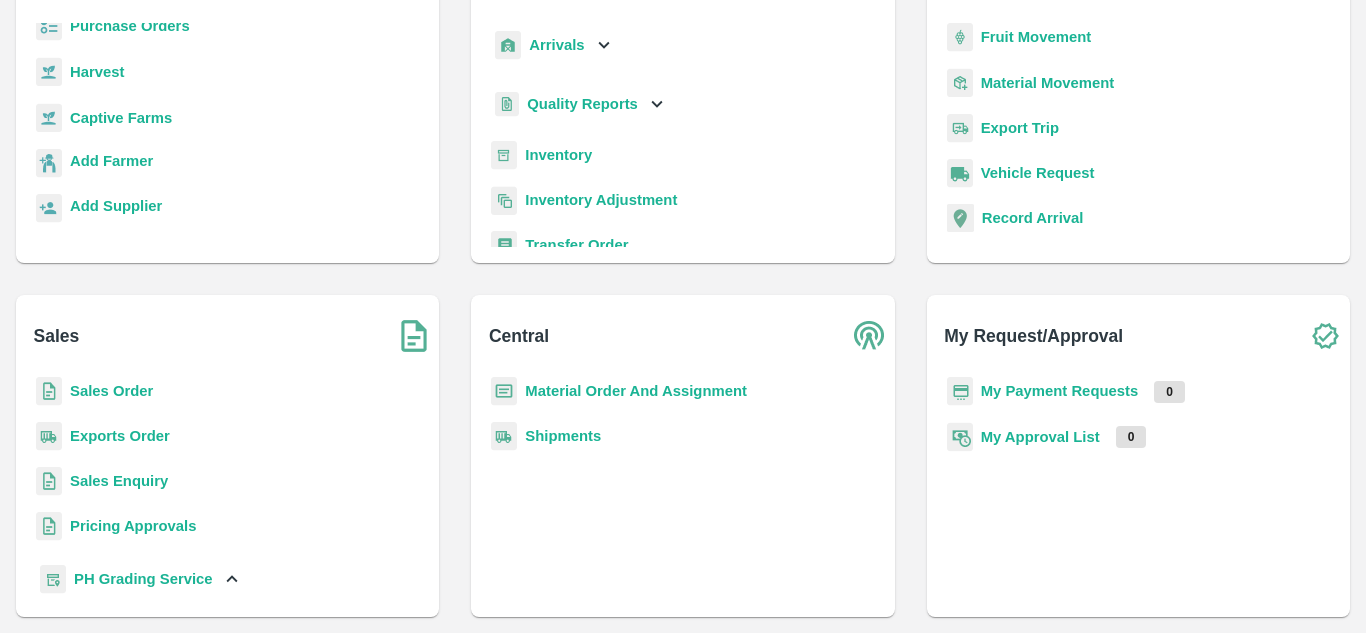 scroll, scrollTop: 118, scrollLeft: 0, axis: vertical 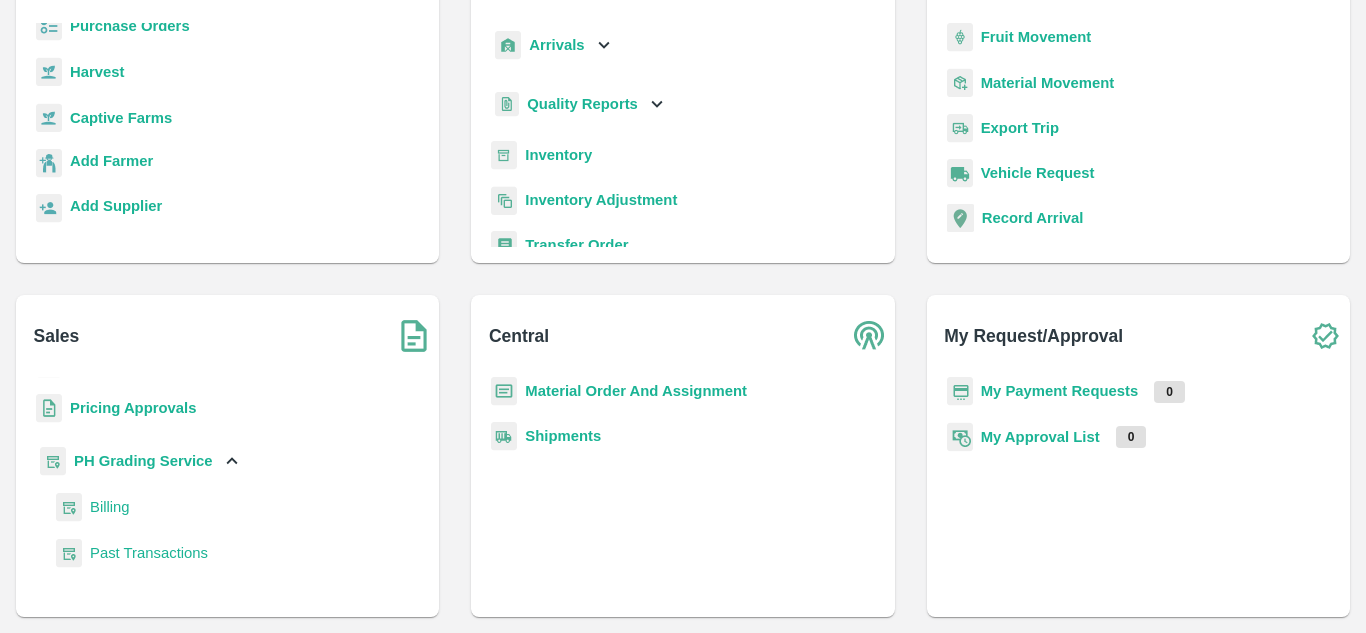 click on "Billing" at bounding box center (110, 507) 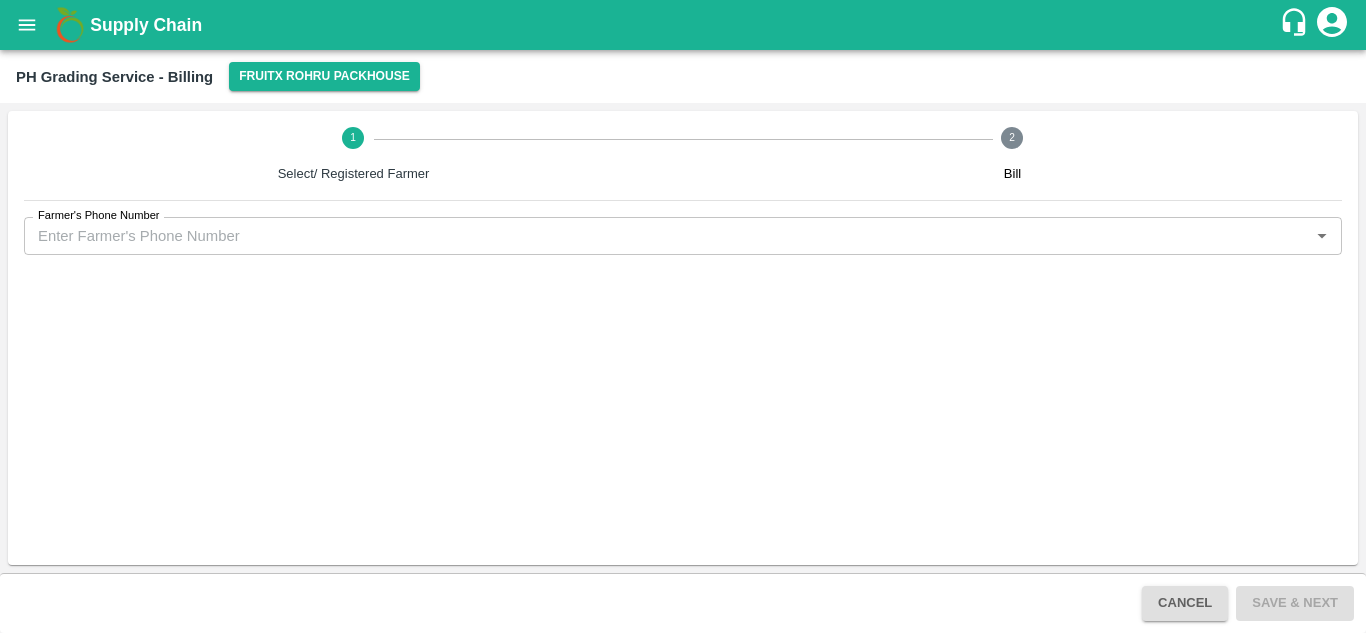 scroll, scrollTop: 0, scrollLeft: 0, axis: both 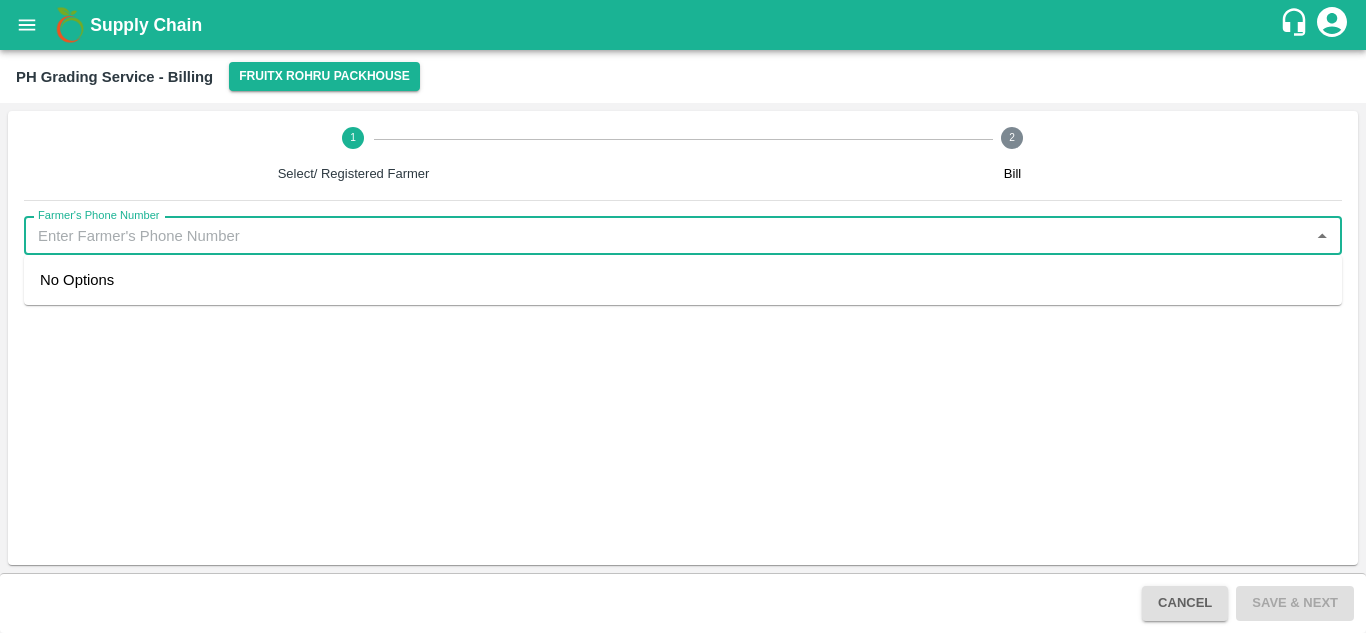 click on "Farmer's Phone Number" at bounding box center [666, 236] 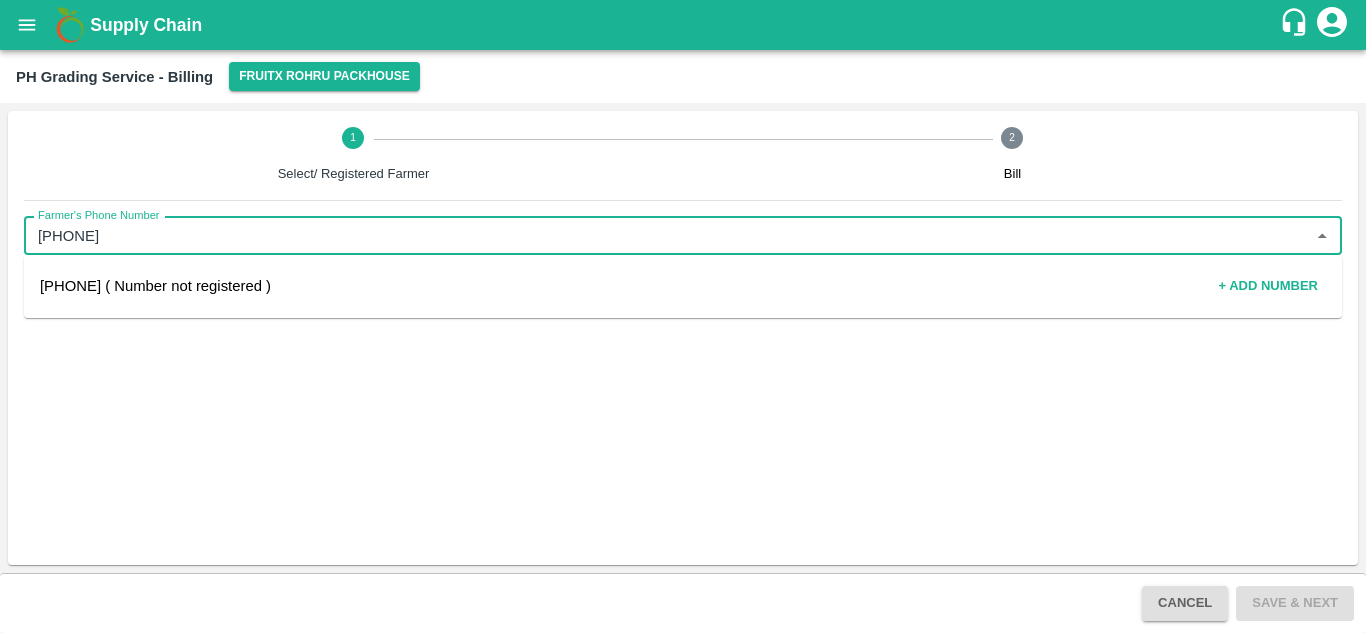 type on "[PHONE]" 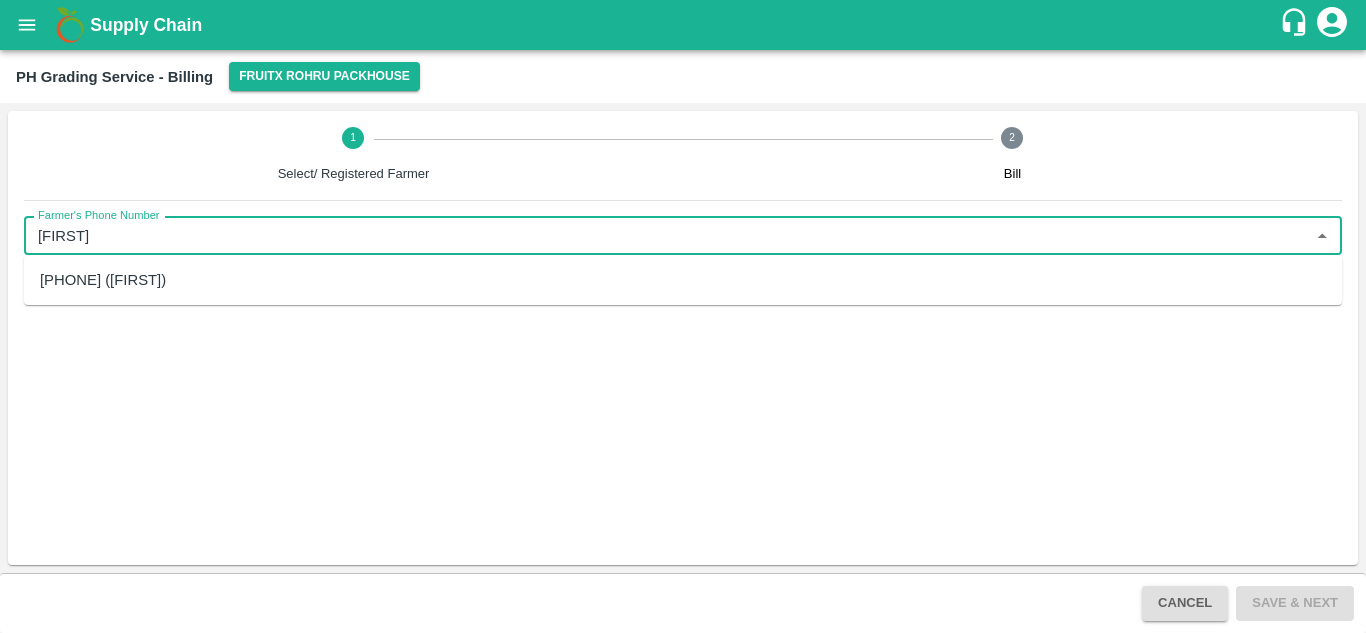type on "[FIRST]" 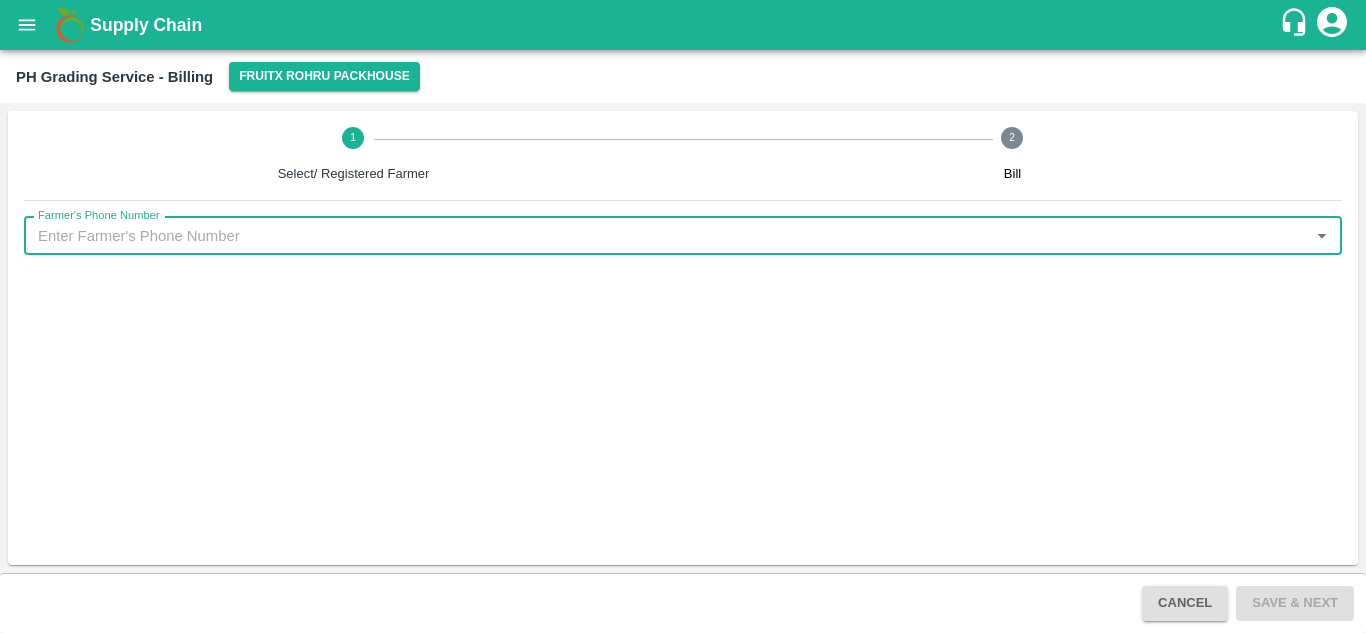 paste on "94624" 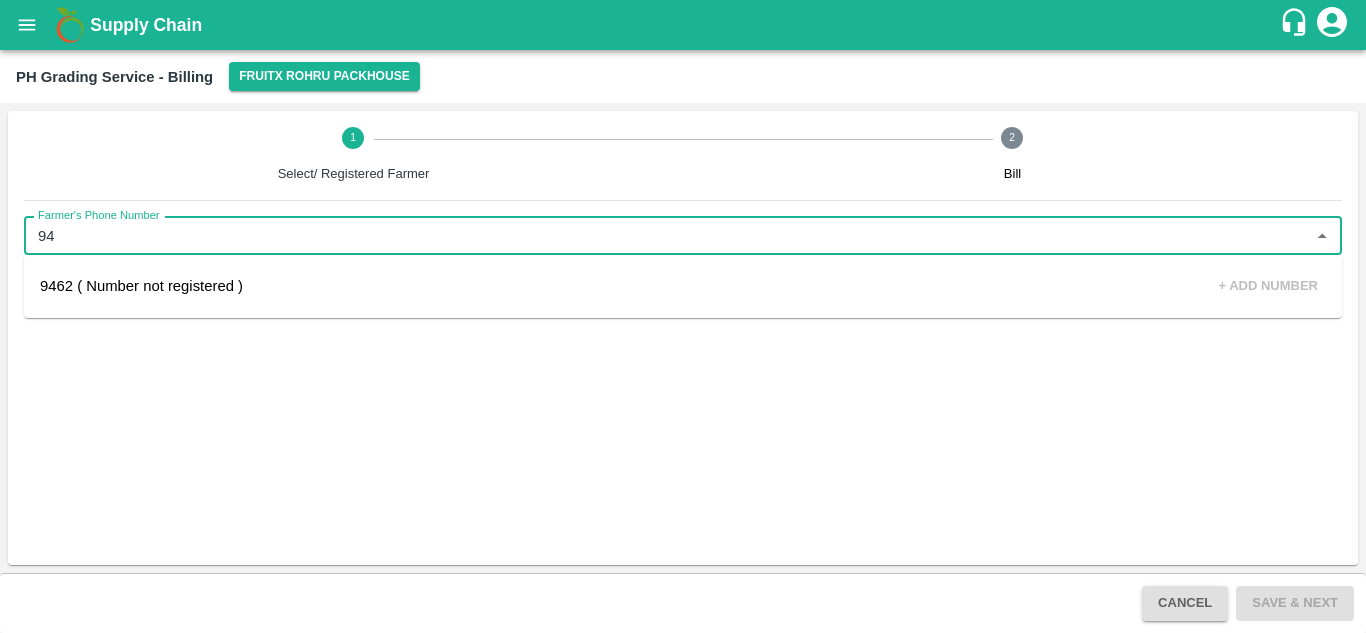 type on "9" 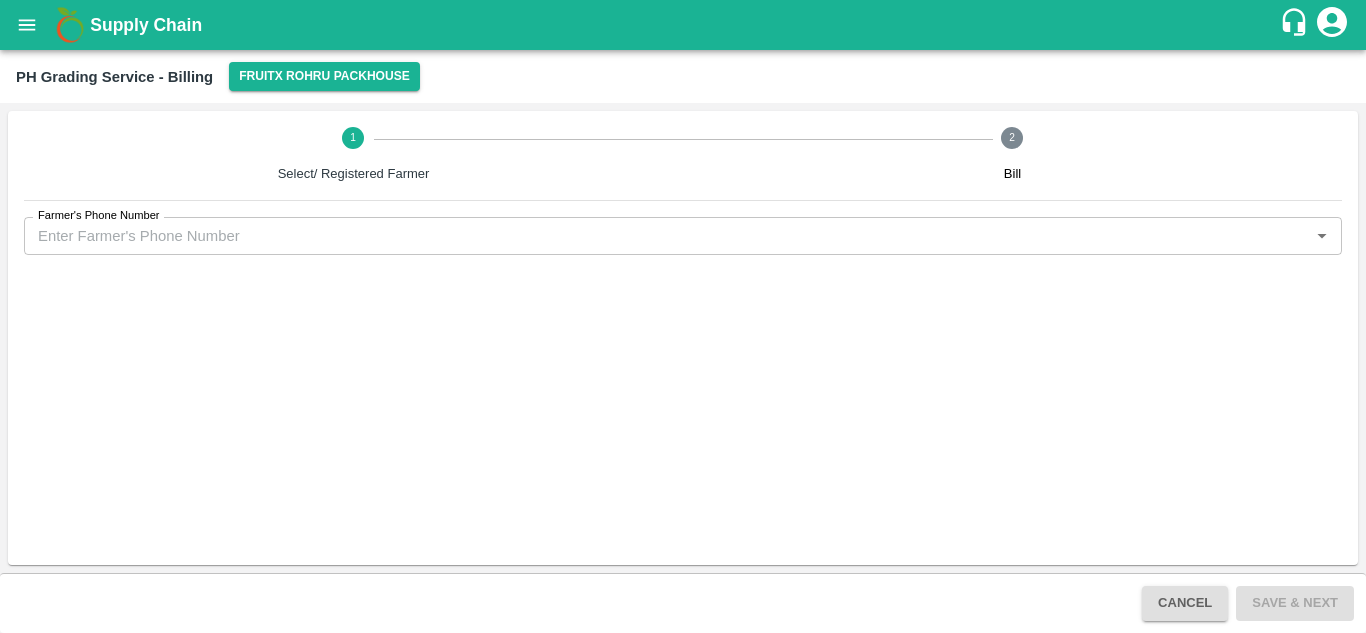click on "1 Select/ Registered Farmer 2 Bill Farmer's Phone Number Farmer's Phone Number" at bounding box center (683, 338) 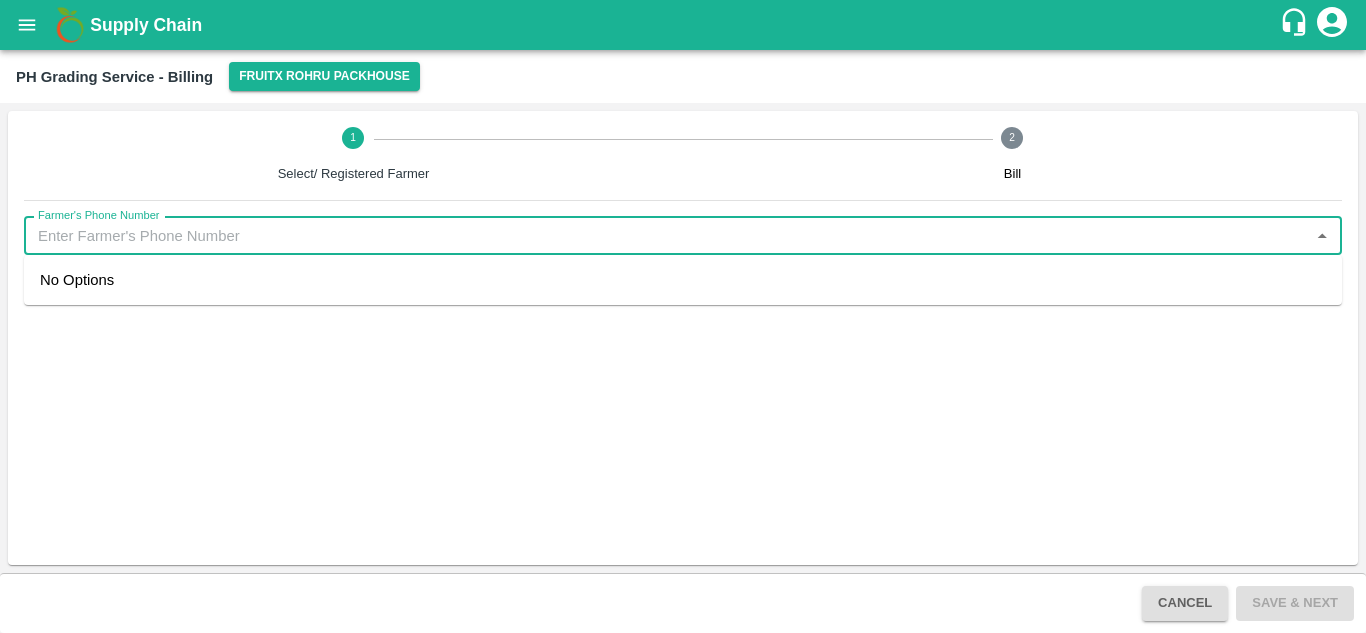 click on "Farmer's Phone Number" at bounding box center (666, 236) 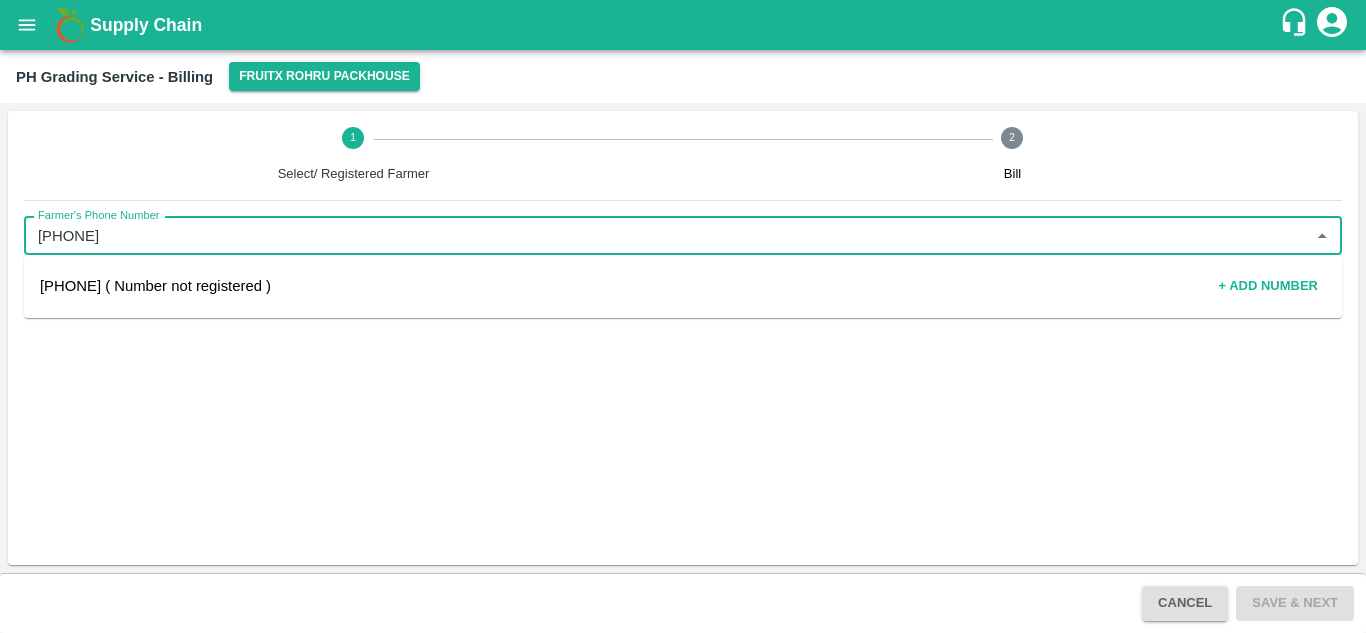 type on "[PHONE]" 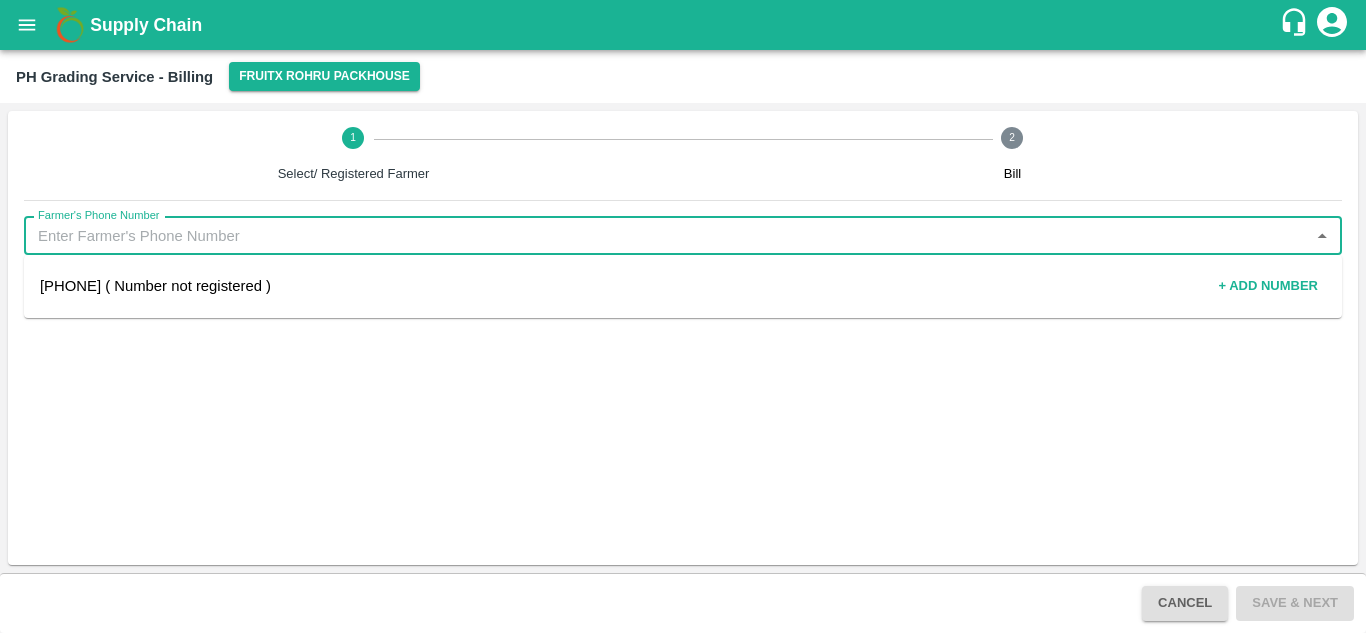 drag, startPoint x: 221, startPoint y: 87, endPoint x: 114, endPoint y: 198, distance: 154.17523 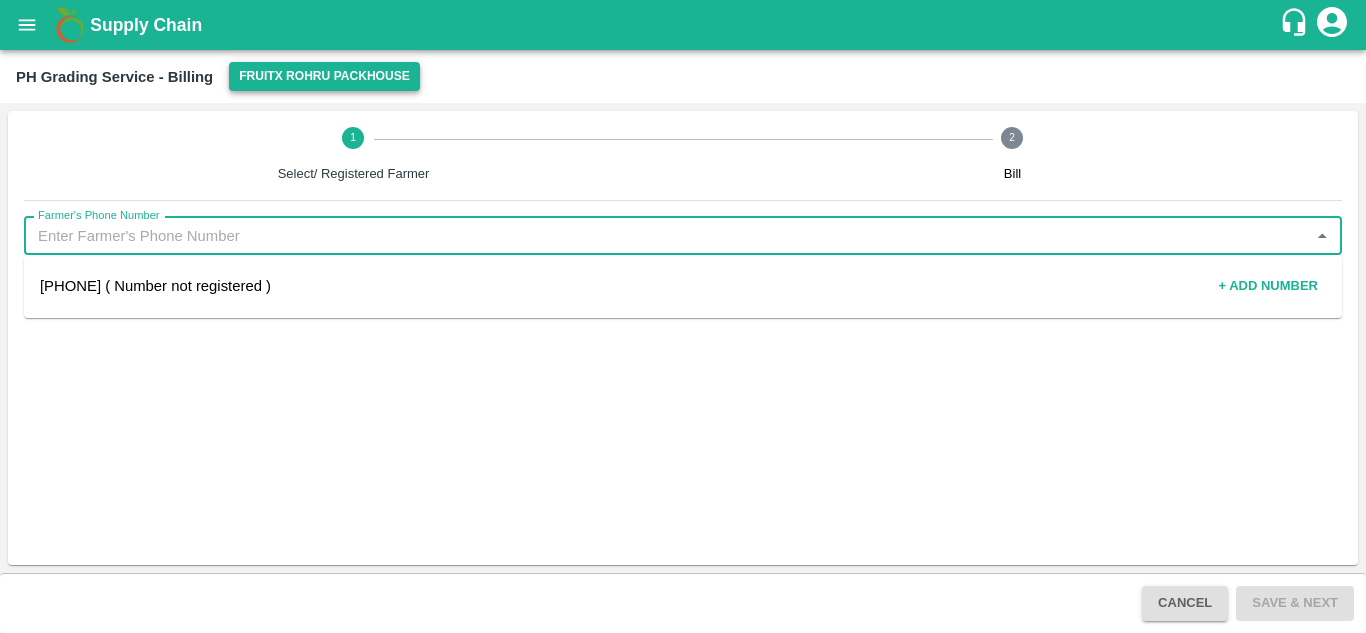click on "FruitX Rohru Packhouse" at bounding box center (324, 76) 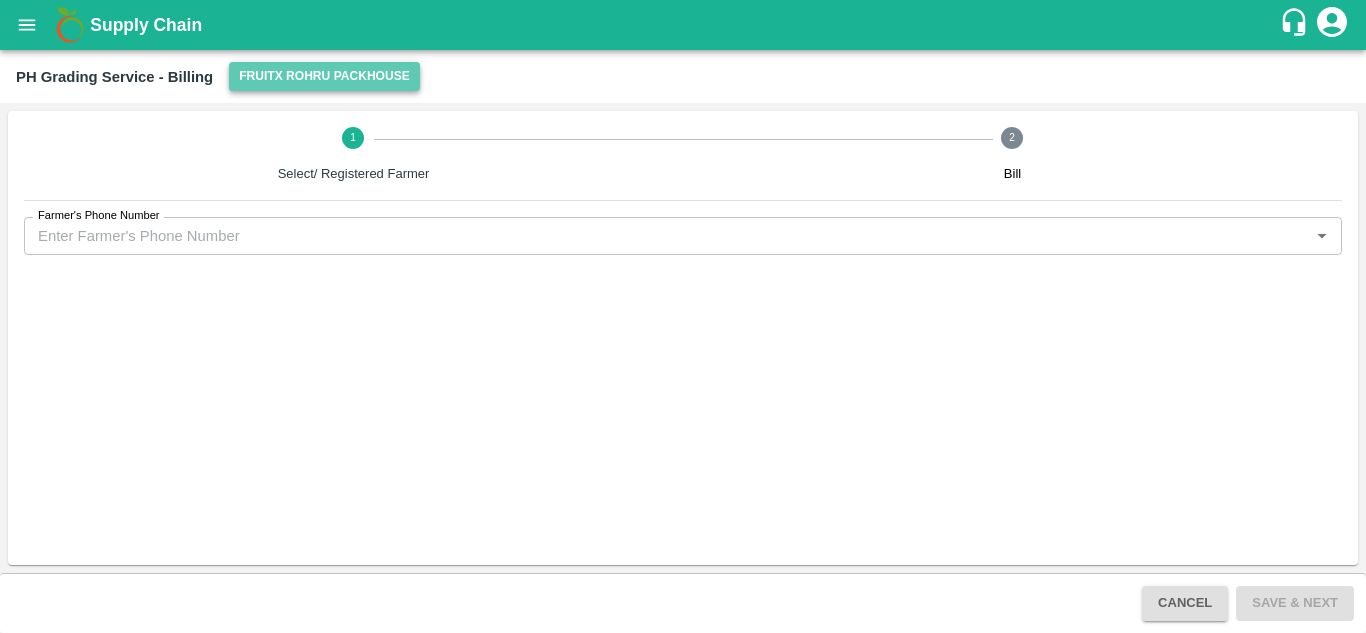click on "FruitX Rohru Packhouse" at bounding box center (324, 76) 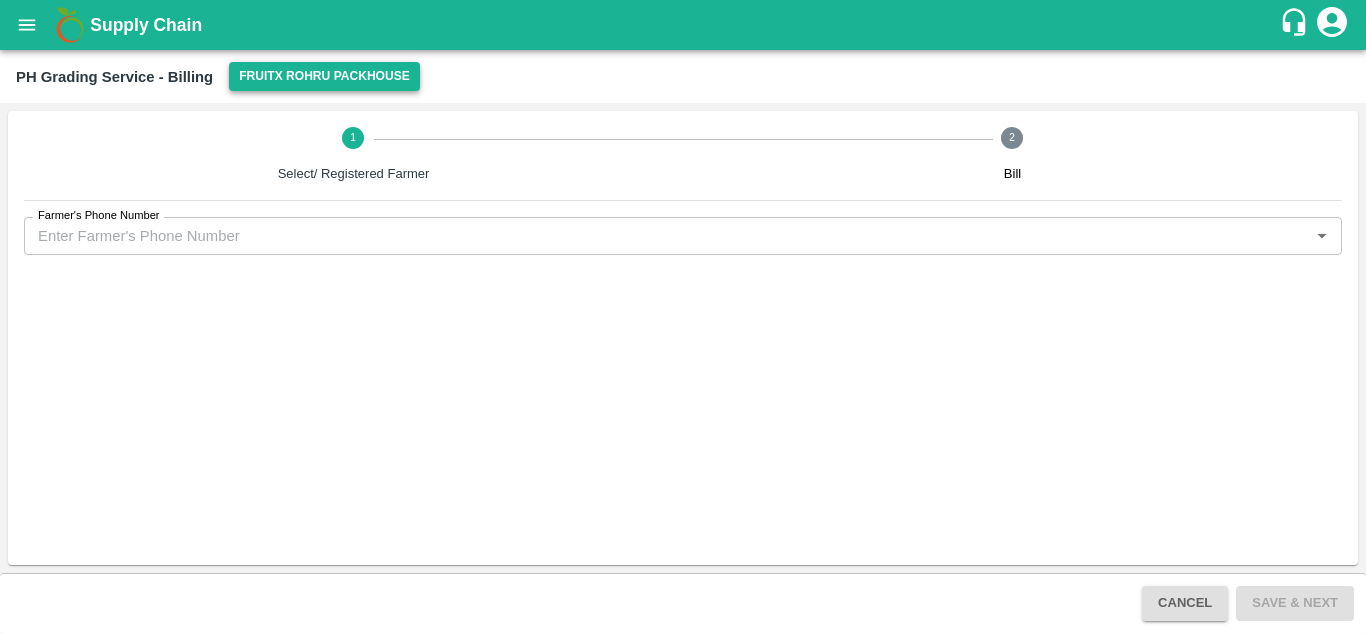 click on "FruitX Rohru Packhouse" at bounding box center (324, 76) 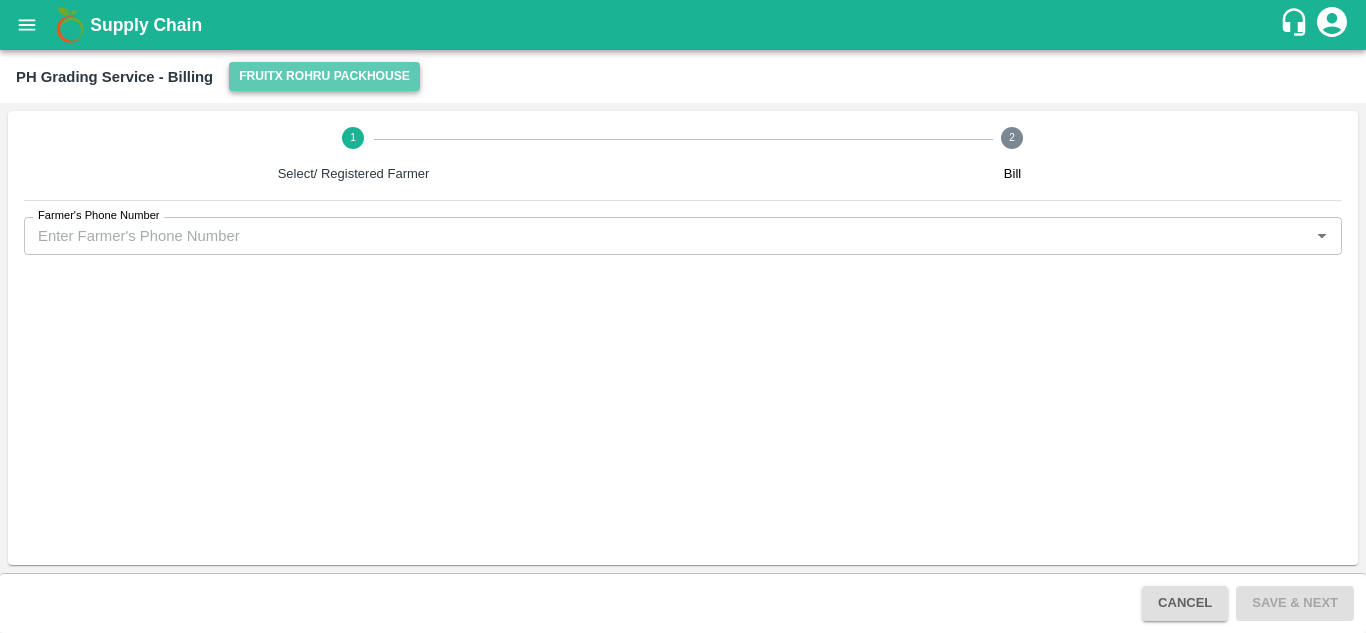 click on "FruitX Rohru Packhouse" at bounding box center [324, 76] 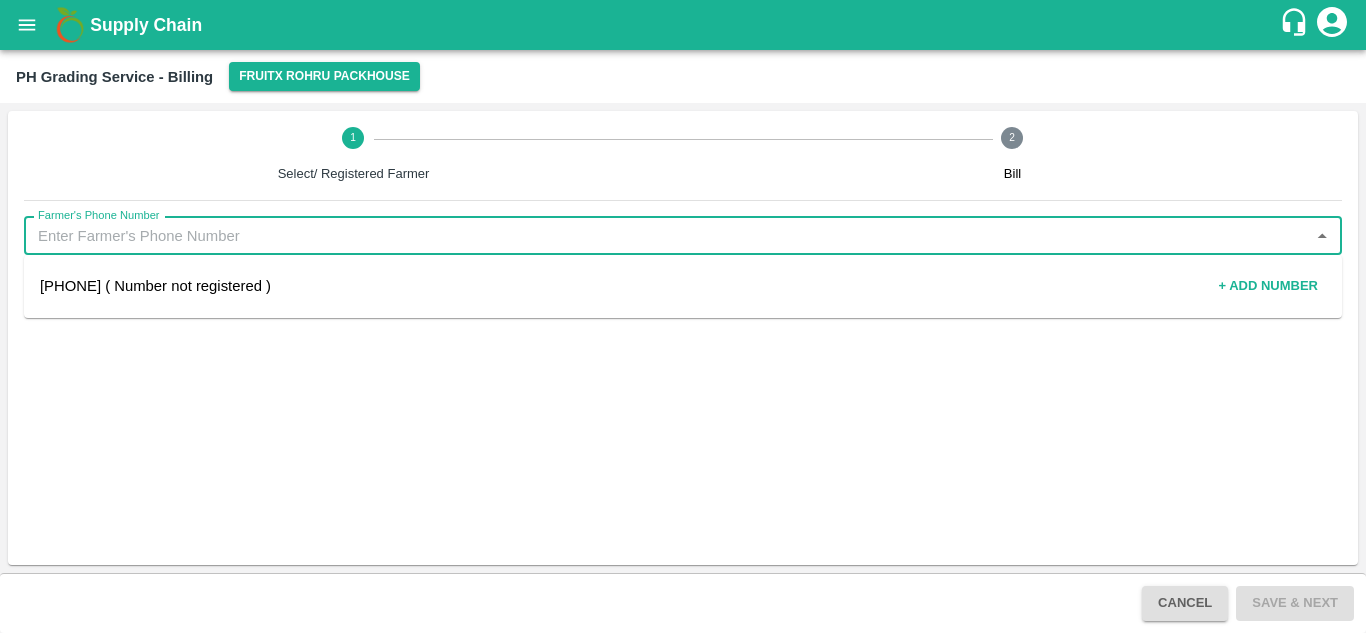 click on "Farmer's Phone Number" at bounding box center [666, 236] 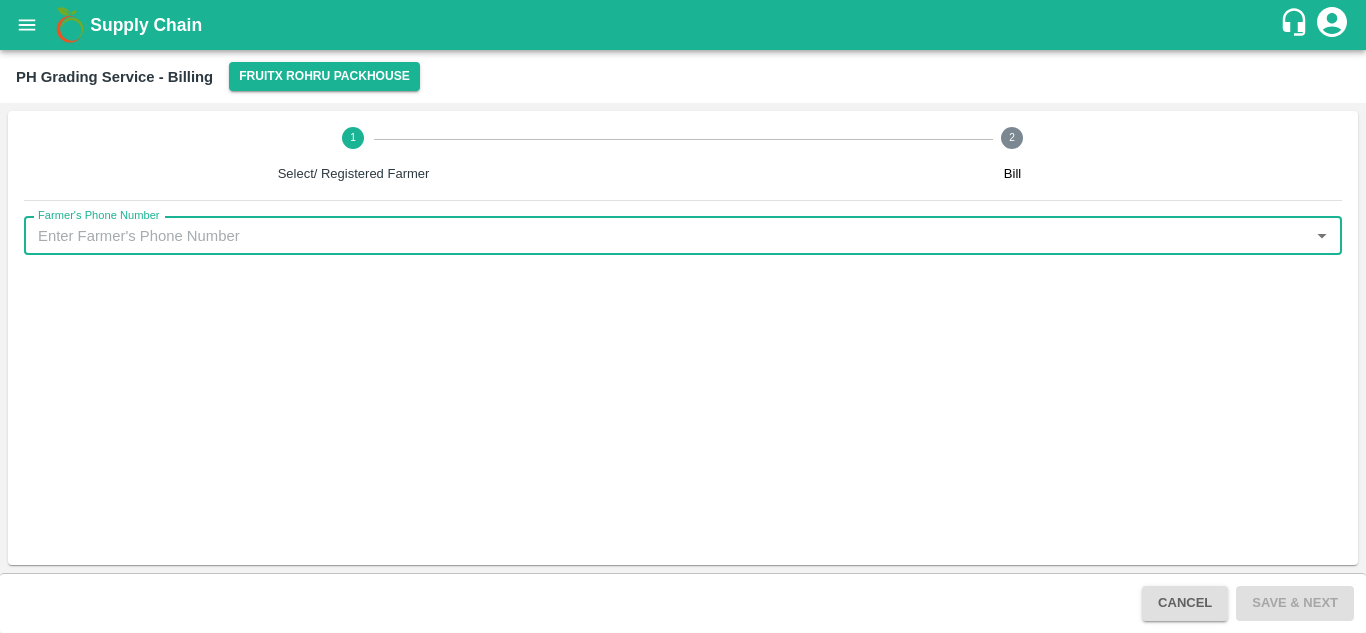 paste on "[PHONE]" 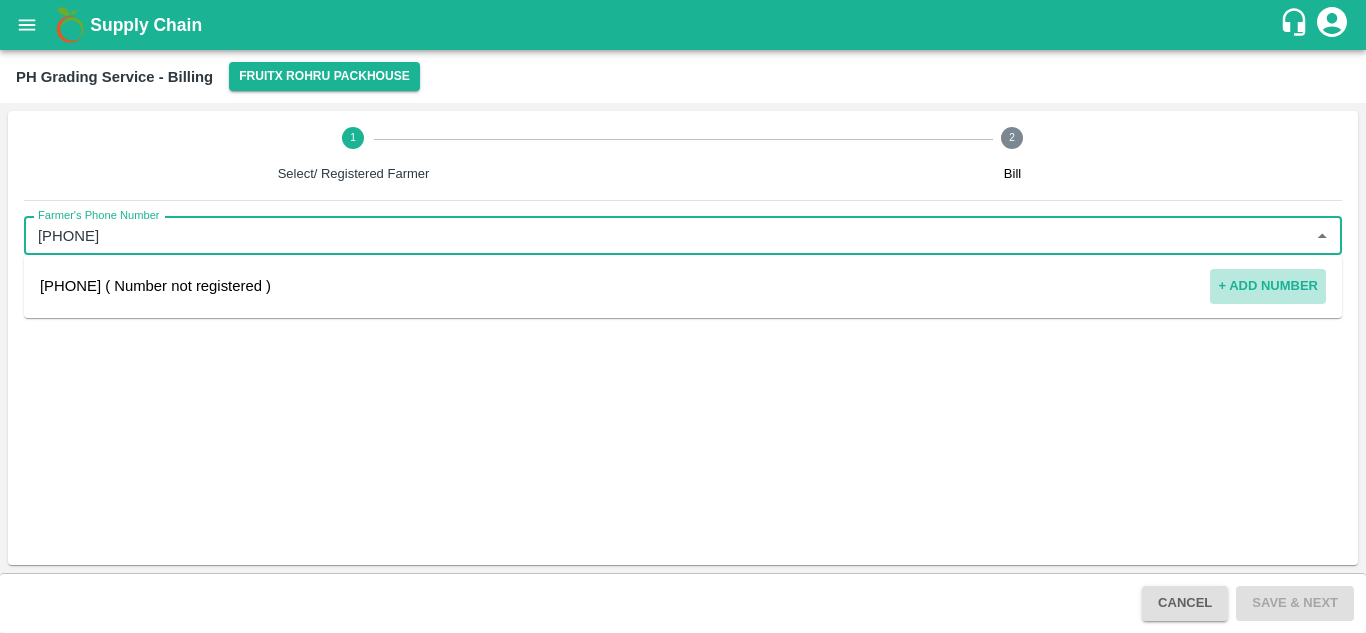 click on "+ Add number" at bounding box center (1268, 286) 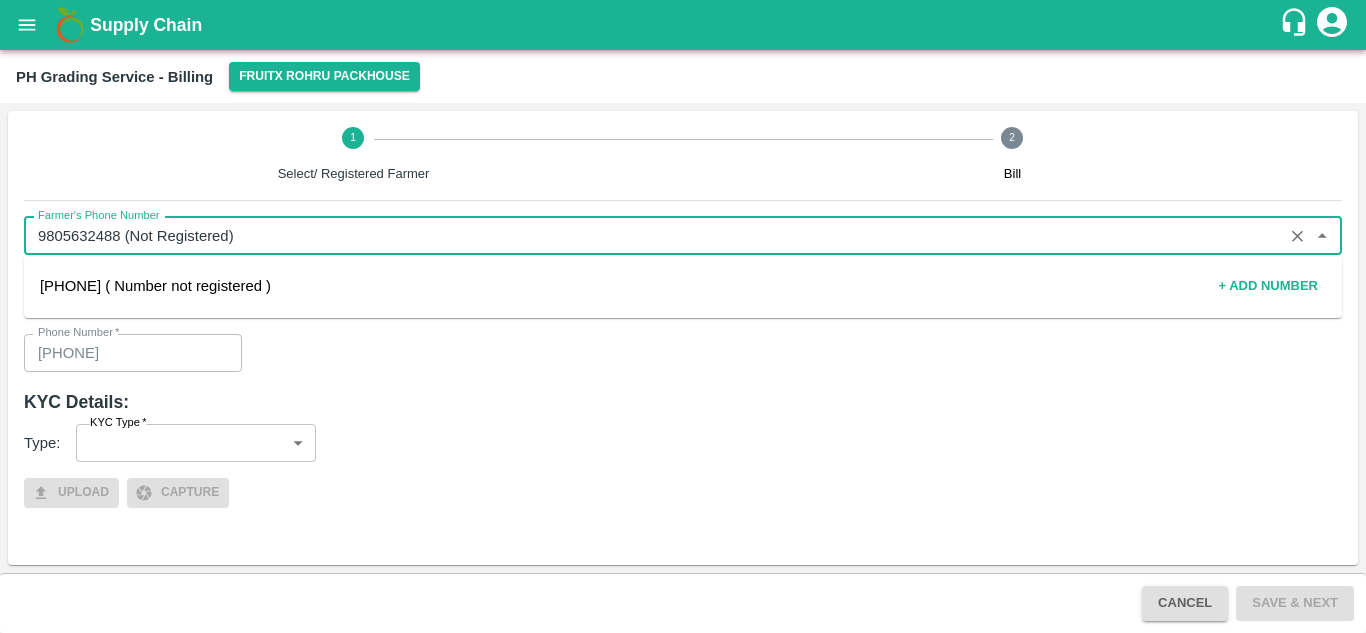 click on "Phone Number   * 9805632488 Phone Number" at bounding box center (683, 353) 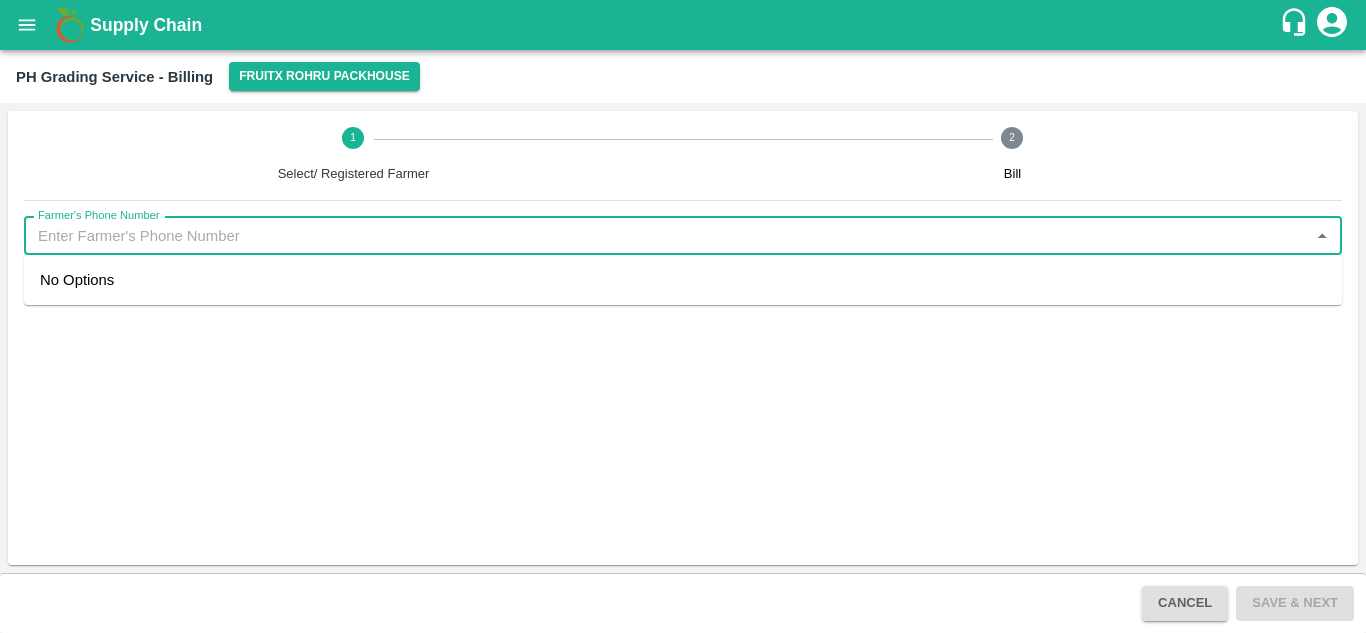 paste on "[PHONE]" 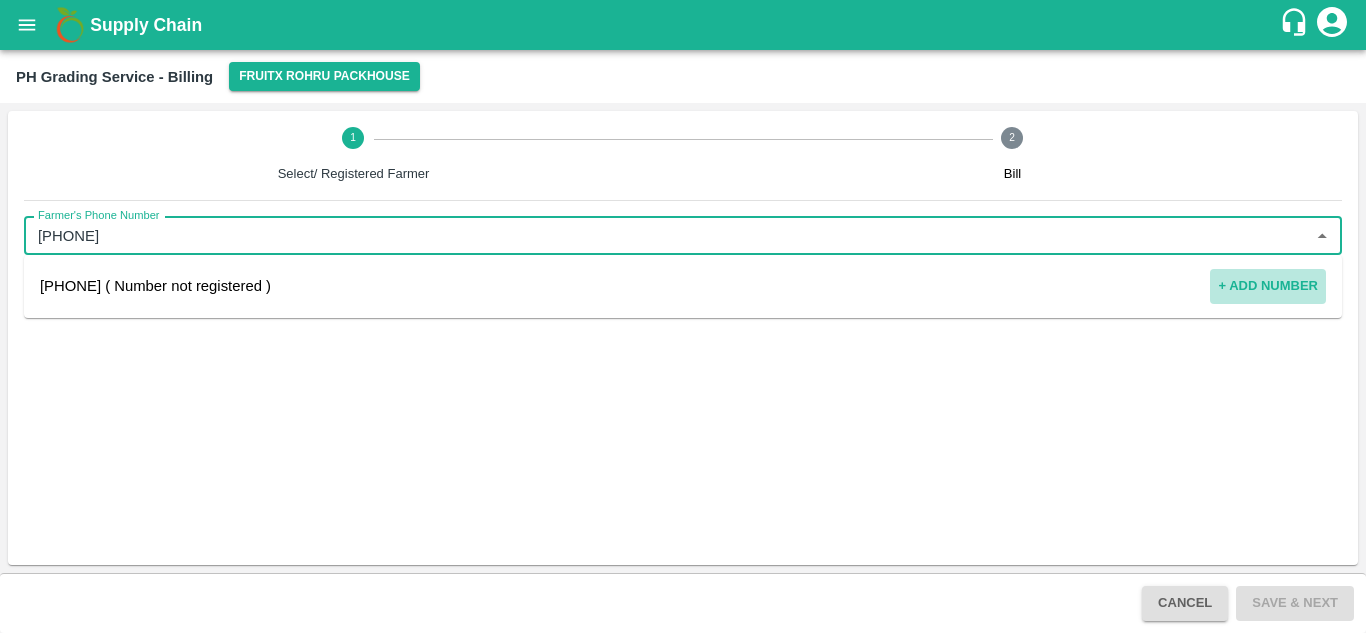 click on "+ Add number" at bounding box center [1268, 286] 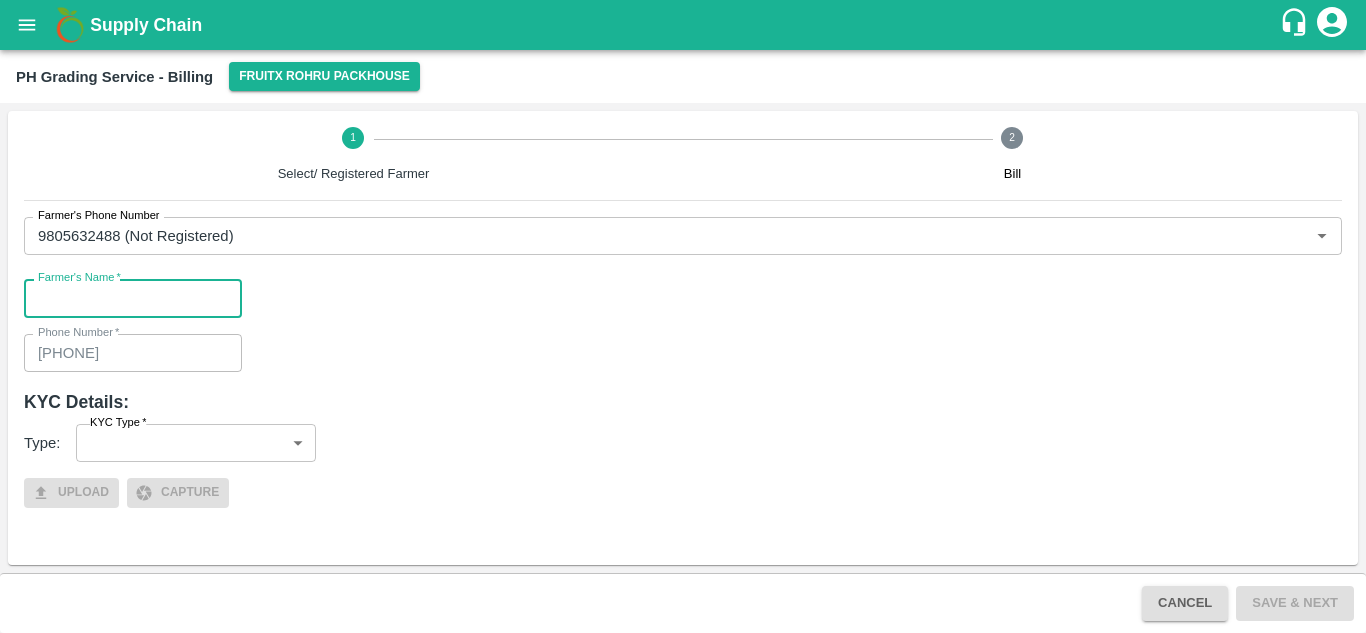 click on "Farmer's Name   *" at bounding box center (133, 298) 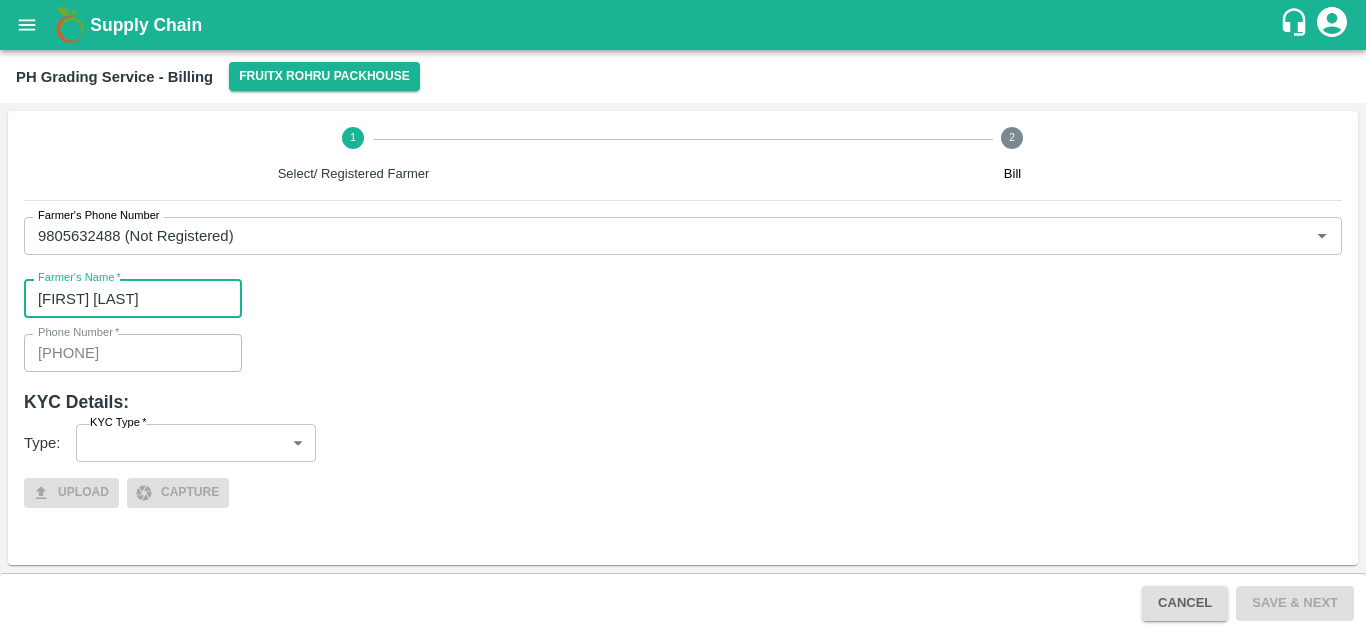 type on "[FIRST] [LAST]" 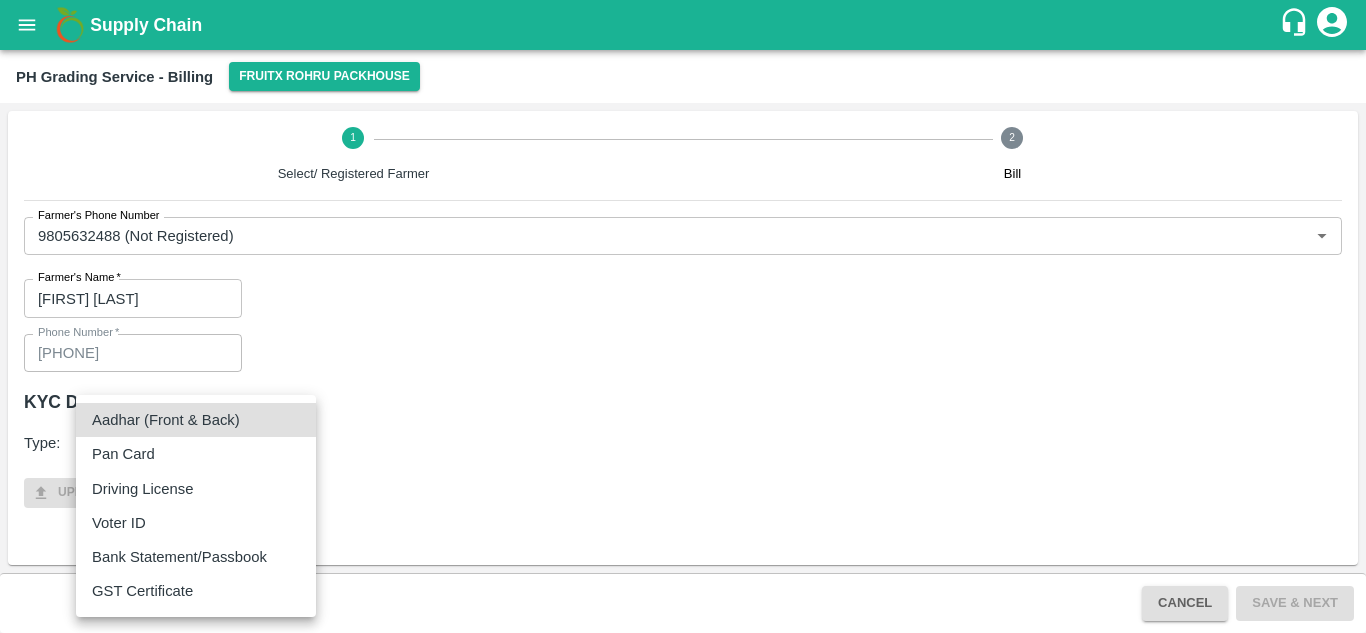 click on "Supply Chain PH Grading Service - Billing FruitX Rohru Packhouse 1 Select/ Registered Farmer 2 Bill Farmer's Phone Number Farmer's Phone Number Farmer's Name   * [FIRST] [LAST] Farmer's Name Phone Number   * [PHONE] Phone Number KYC Details: Type: KYC Type   * Aadhar (Front \u0026 Back) aadhar KYC Type Cancel Save & Next Rohru[APPL] Direct Customer Jeewana CC Padru CC Oddi Mandi PH FruitX Nashik Mandi 24-25 Rahata Satellite Mandi 24 - 25 FruitX Nashik Guava Mandi 24-25 FruitX Solapur Mandi 2024-2025 FruitX Paratwada Mandi FruitX Warud Mandi 24-25 FruitX Warud Mandi FruitX Bhuj Mandi 2025 FruitX Jeewana Mandi 24-25 FruitX Padru Mandi 24-25 FruitX Batasingaram Mandi 2025 FruitX Warangal 2025 FruitX Bangarupalyam Mandi 2025 FruitX Bangarupalyam Juicing Mandi 2025 FruitX Malihabad Mandi FruitX Parala Mandi FruitX Rohru Mandi 2025 FruitX Rohru Packhouse ravinder singh Logout FruitX Rohru Packhouse Aadhar (Front \u0026 Back) Pan Card Driving License Voter ID Bank Statement/Passbook GST Certificate" at bounding box center (683, 316) 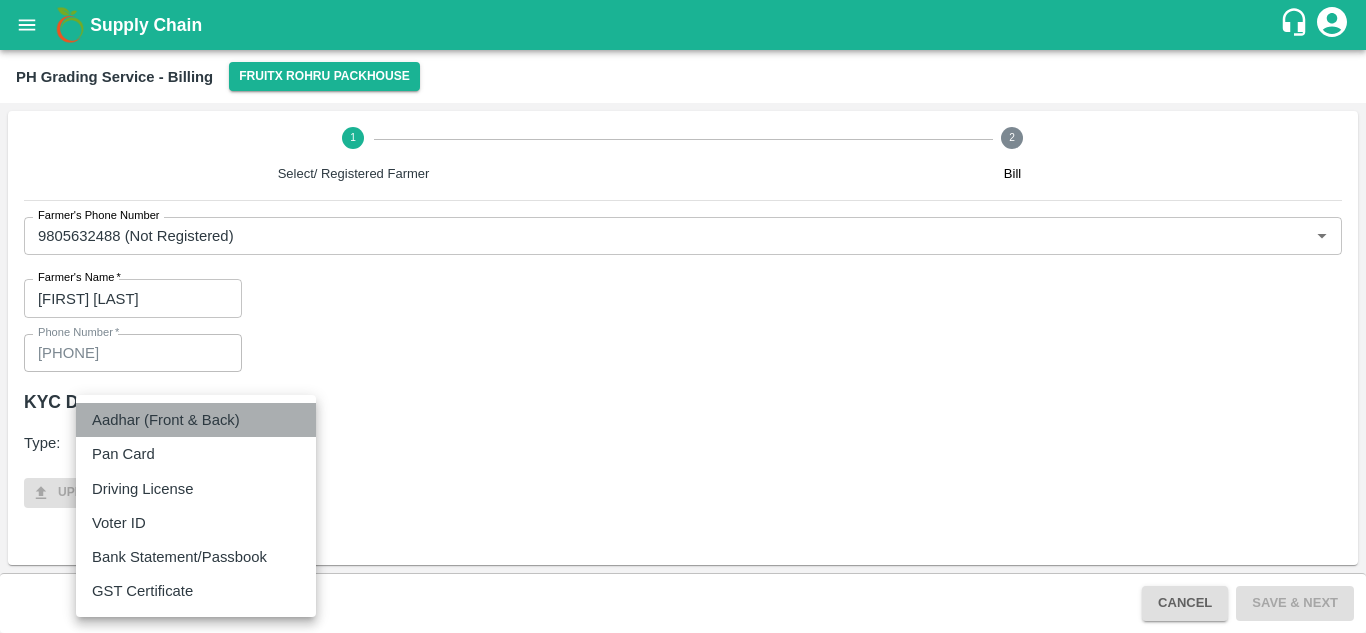click on "Aadhar (Front & Back)" at bounding box center (166, 420) 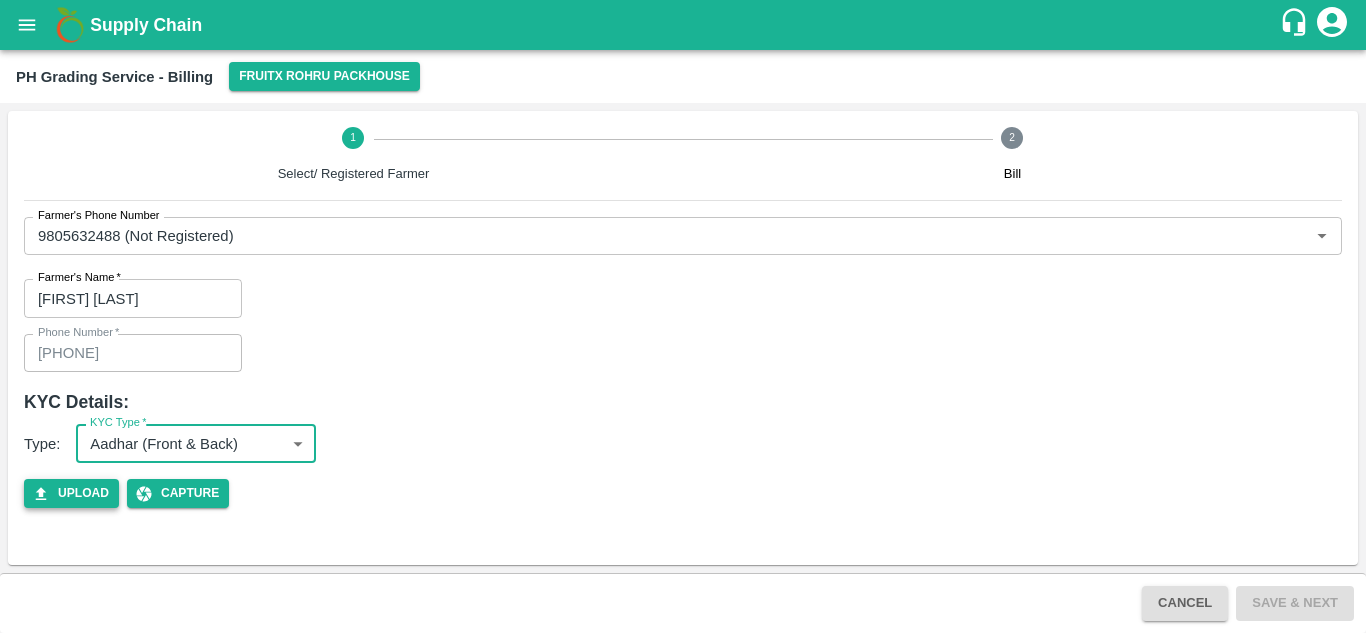 click on "Upload" at bounding box center [71, 493] 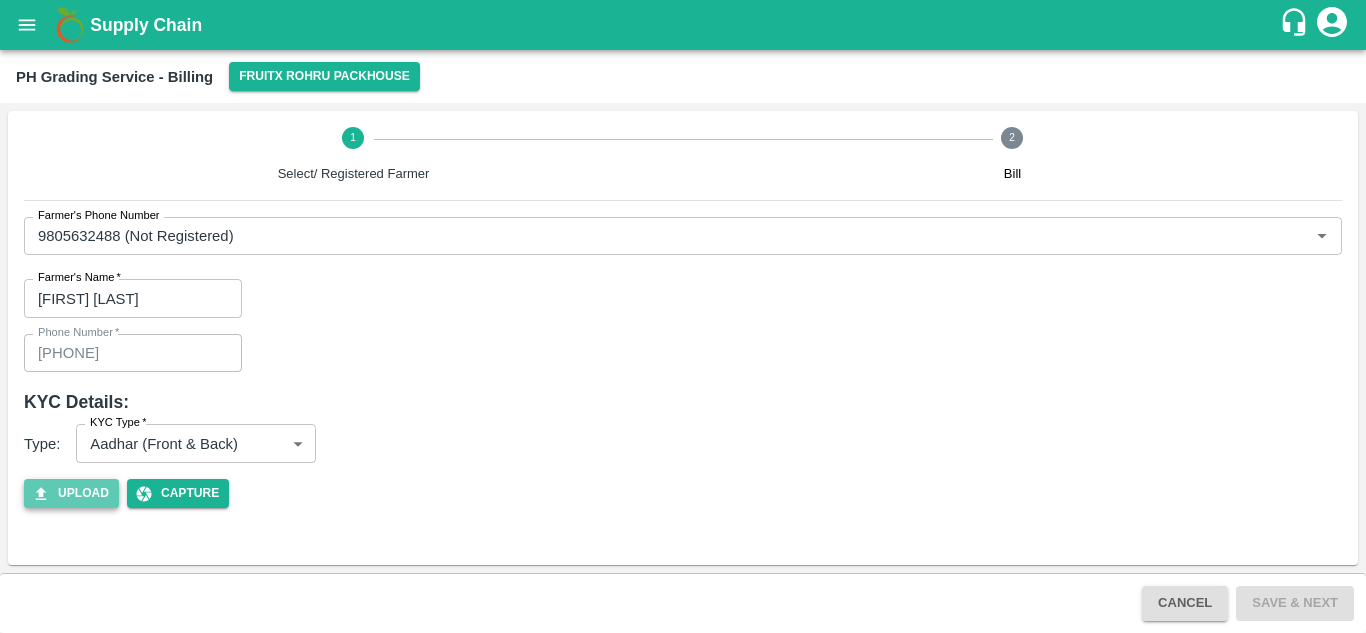 click on "Upload" at bounding box center (71, 493) 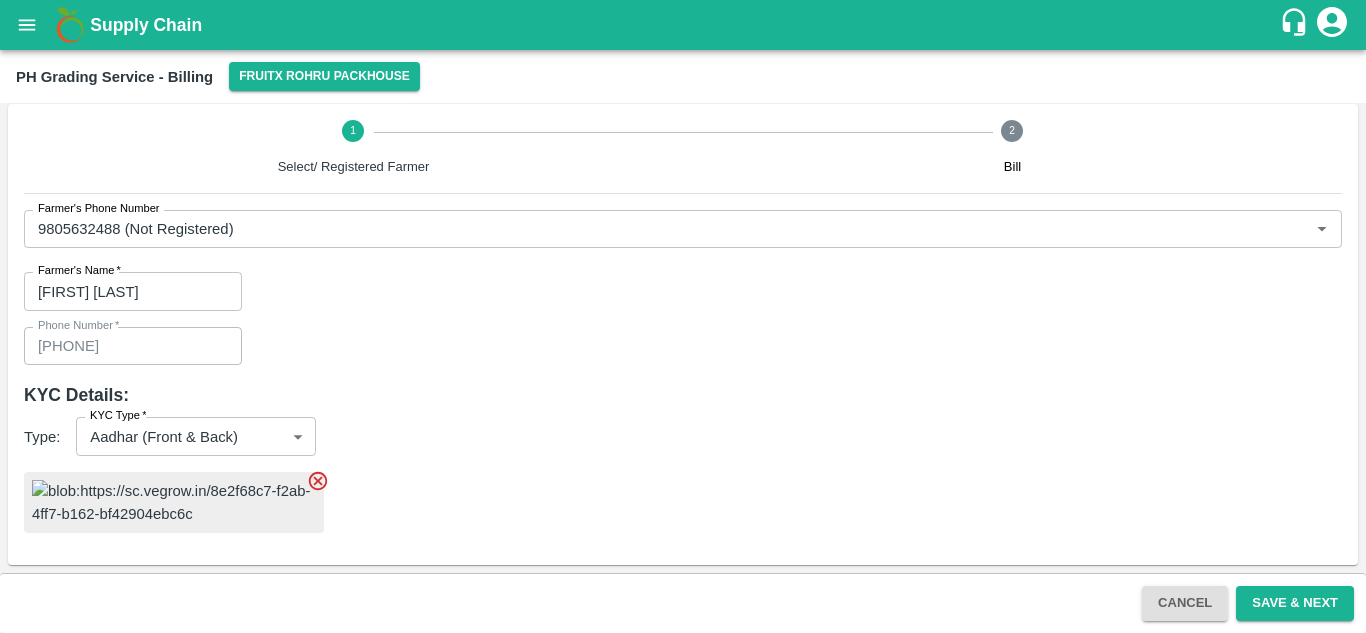 scroll, scrollTop: 217, scrollLeft: 0, axis: vertical 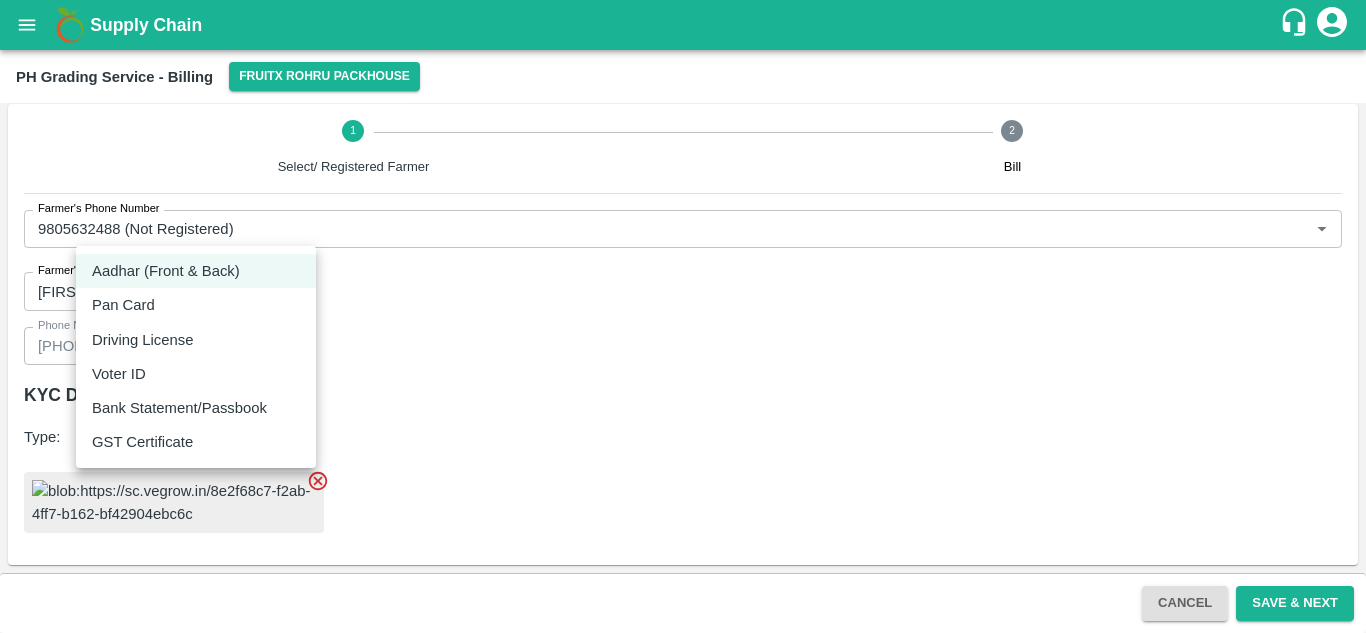 click on "Supply Chain PH Grading Service - Billing FruitX Rohru Packhouse 1 Select/ Registered Farmer 2 Bill Farmer's Phone Number Farmer's Phone Number Farmer's Name   * [FIRST] [LAST] Farmer's Name Phone Number   * [PHONE] Phone Number KYC Details: Type: KYC Type   * Aadhar (Front \u0026 Back) aadhar KYC Type Cancel Save & Next Rohru[APPL] Direct Customer Jeewana CC Padru CC Oddi Mandi PH FruitX Nashik Mandi 24-25 Rahata Satellite Mandi 24 - 25 FruitX Nashik Guava Mandi 24-25 FruitX Solapur Mandi 2024-2025 FruitX Paratwada Mandi FruitX Warud Mandi 24-25 FruitX Warud Mandi FruitX Bhuj Mandi 2025 FruitX Jeewana Mandi 24-25 FruitX Padru Mandi 24-25 FruitX Batasingaram Mandi 2025 FruitX Warangal 2025 FruitX Bangarupalyam Mandi 2025 FruitX Bangarupalyam Juicing Mandi 2025 FruitX Malihabad Mandi FruitX Parala Mandi FruitX Rohru Mandi 2025 FruitX Rohru Packhouse ravinder singh Logout FruitX Rohru Packhouse Aadhar (Front \u0026 Back) Pan Card Driving License Voter ID Bank Statement/Passbook GST Certificate" at bounding box center [683, 316] 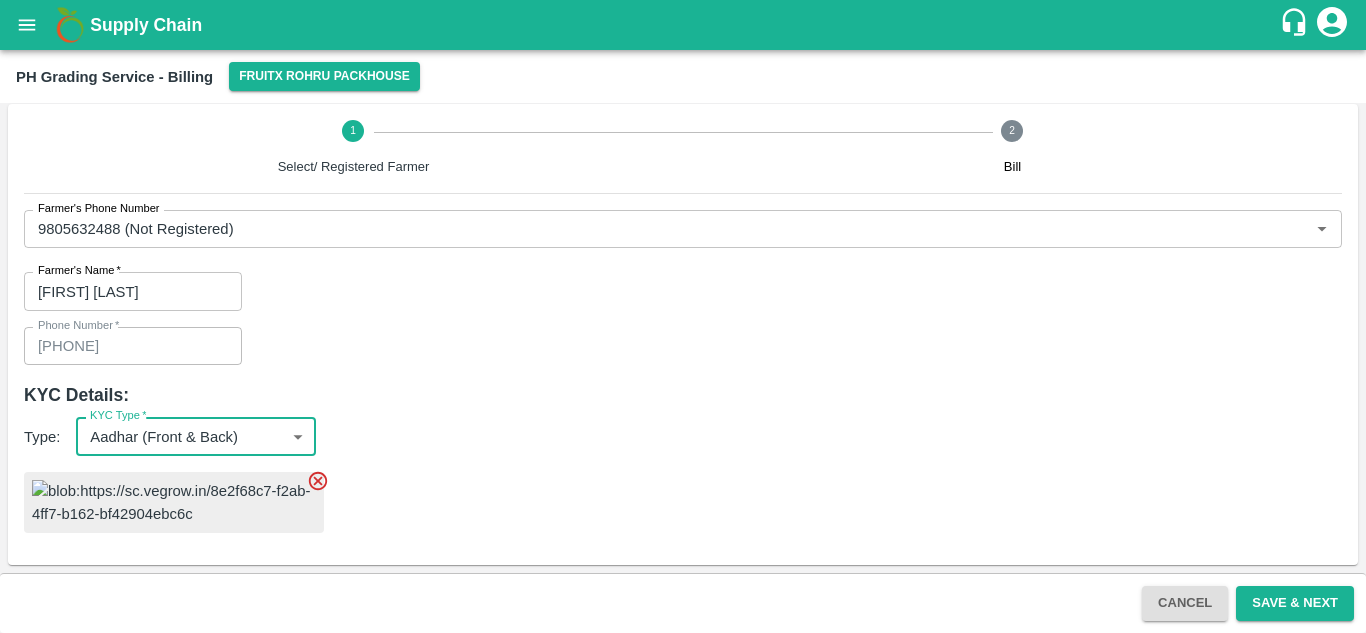 scroll, scrollTop: 341, scrollLeft: 0, axis: vertical 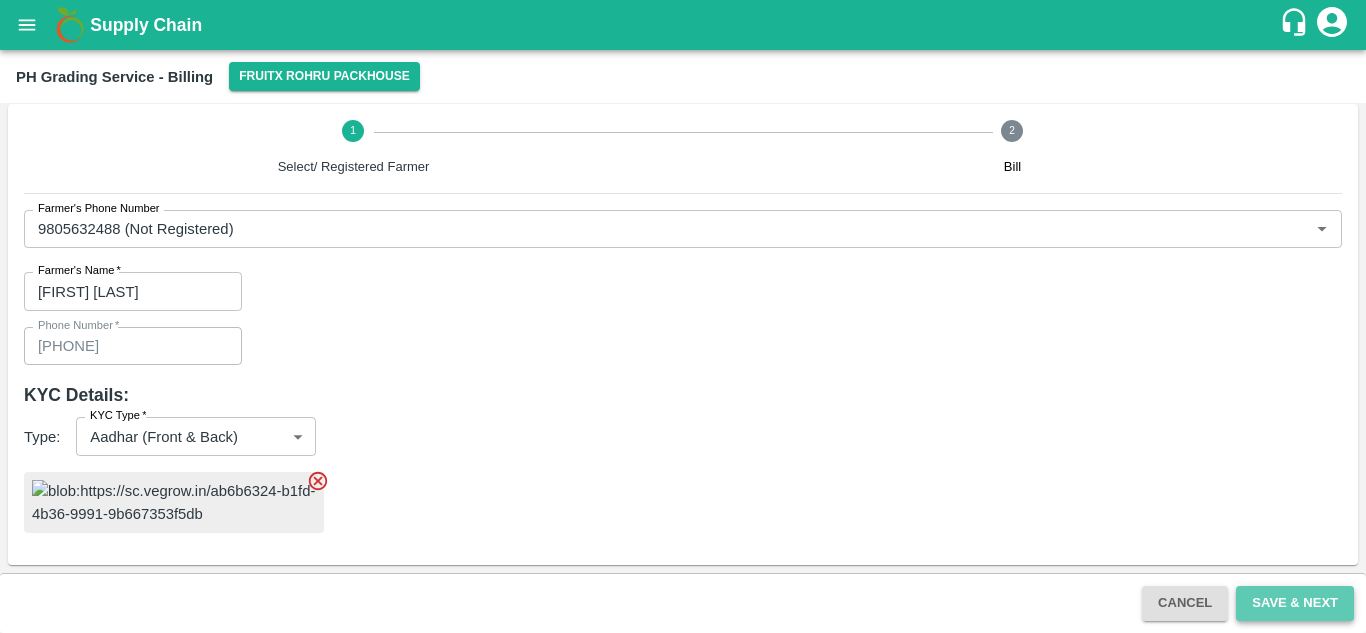 click on "Save & Next" at bounding box center (1295, 603) 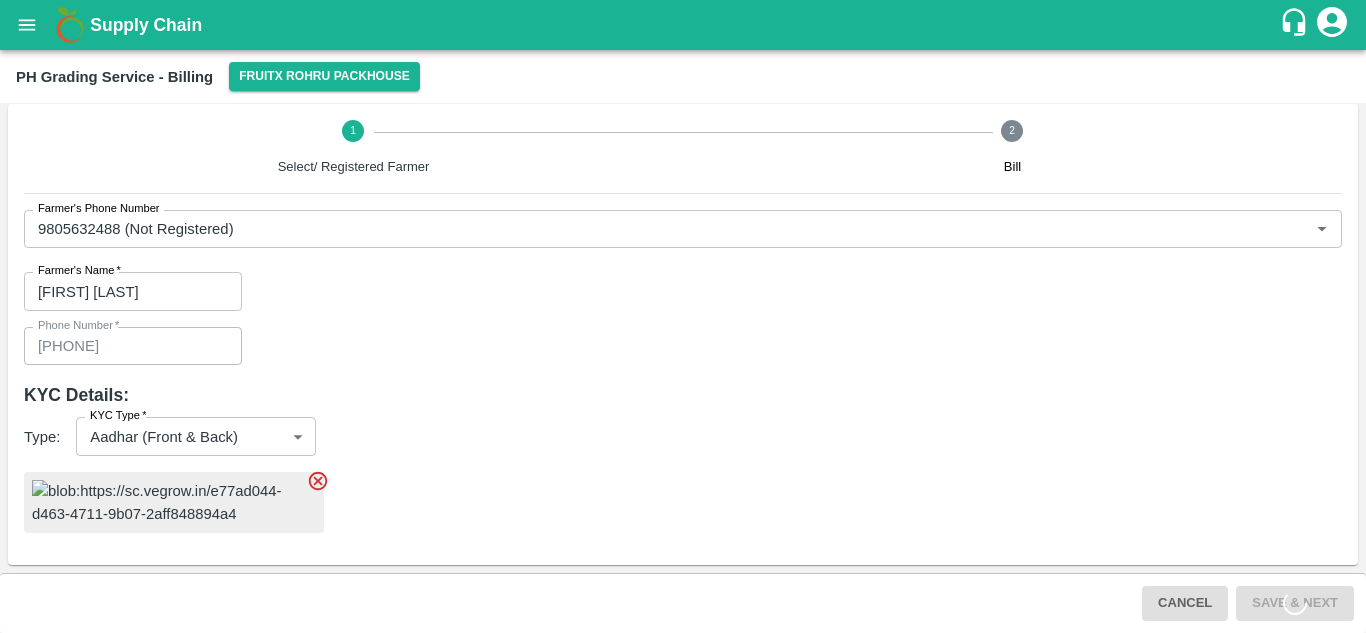 scroll, scrollTop: 0, scrollLeft: 0, axis: both 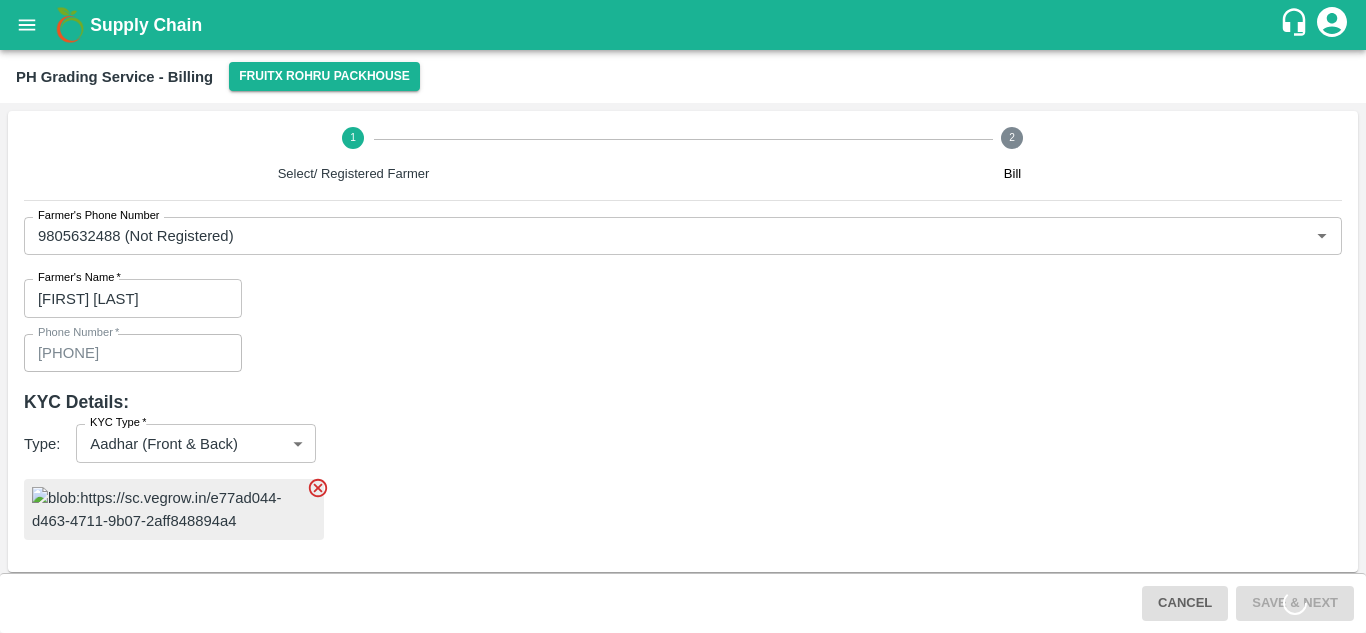 type on "[PHONE] ([FIRST] [LAST])" 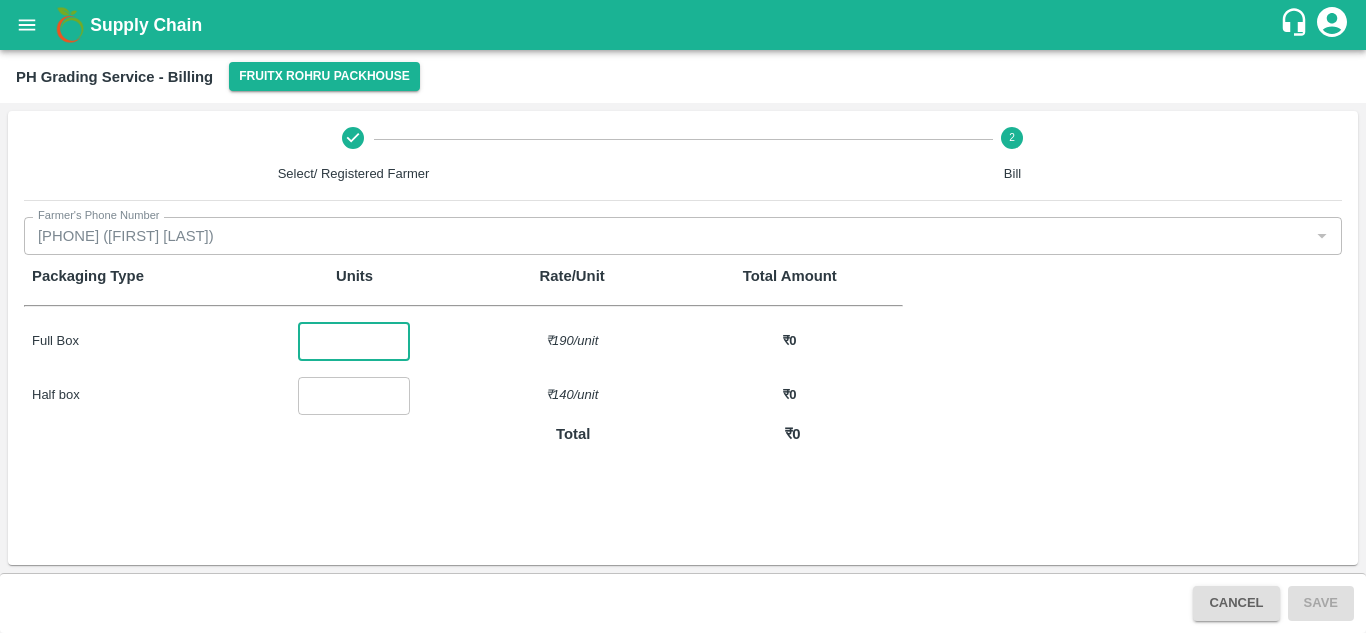 click at bounding box center [354, 341] 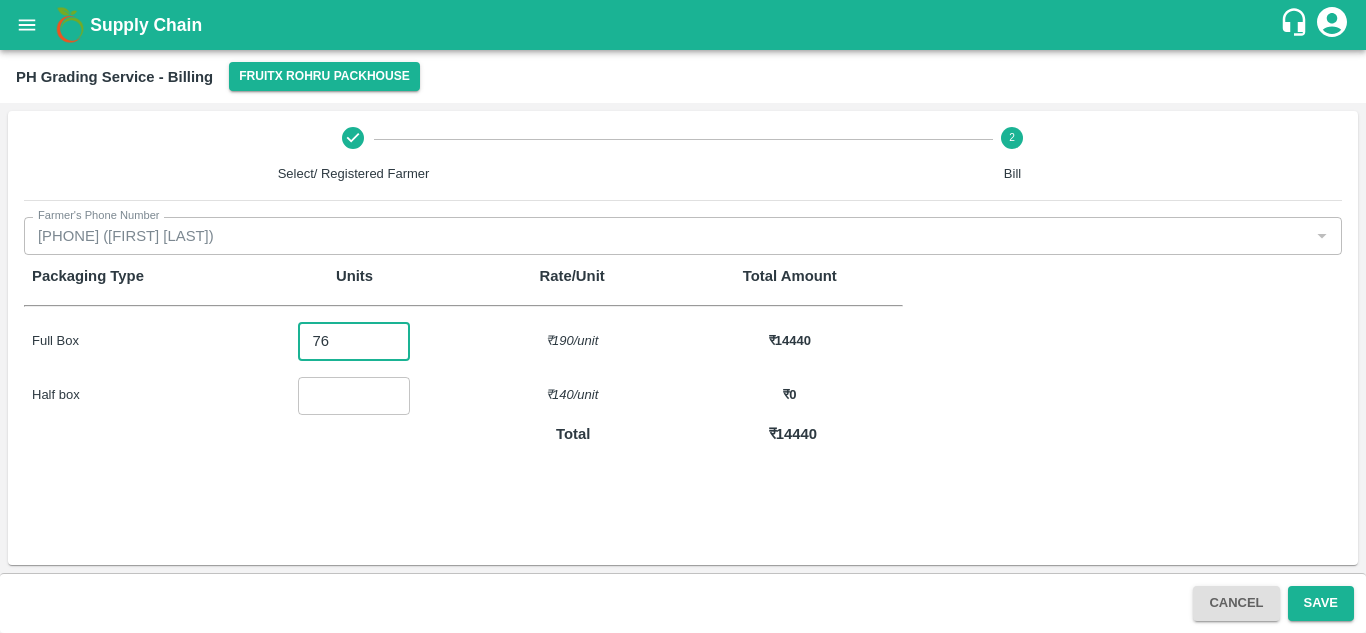 type on "76" 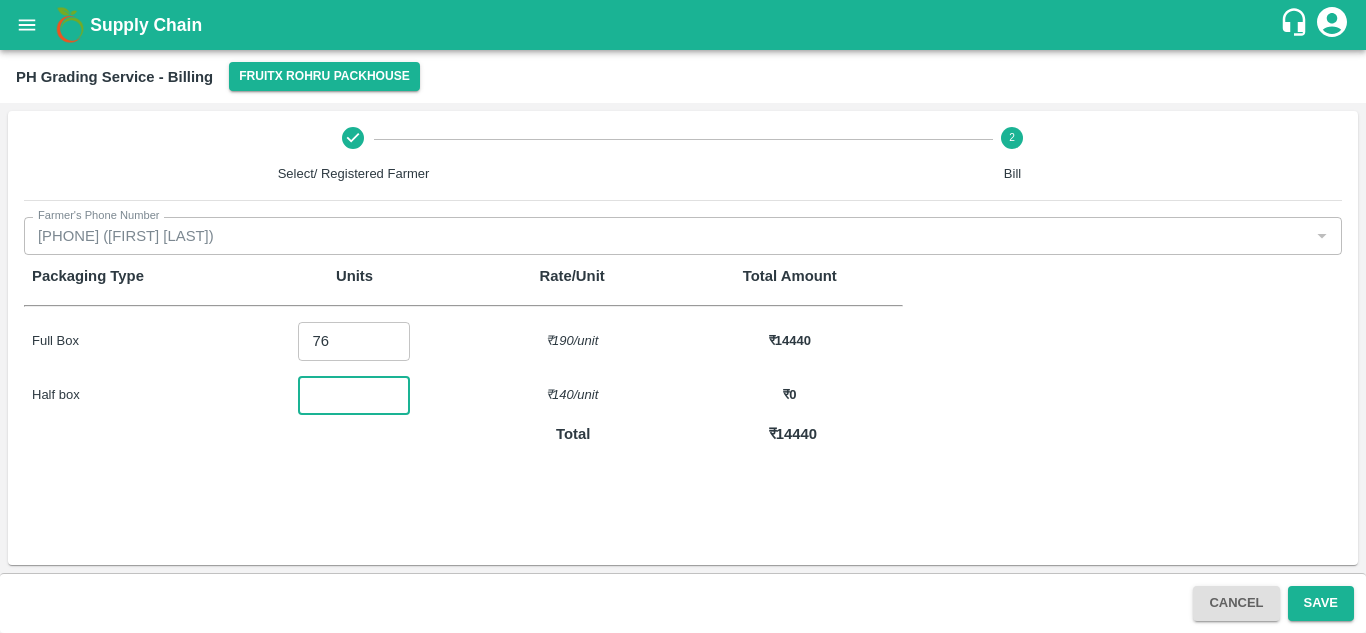 click at bounding box center (354, 396) 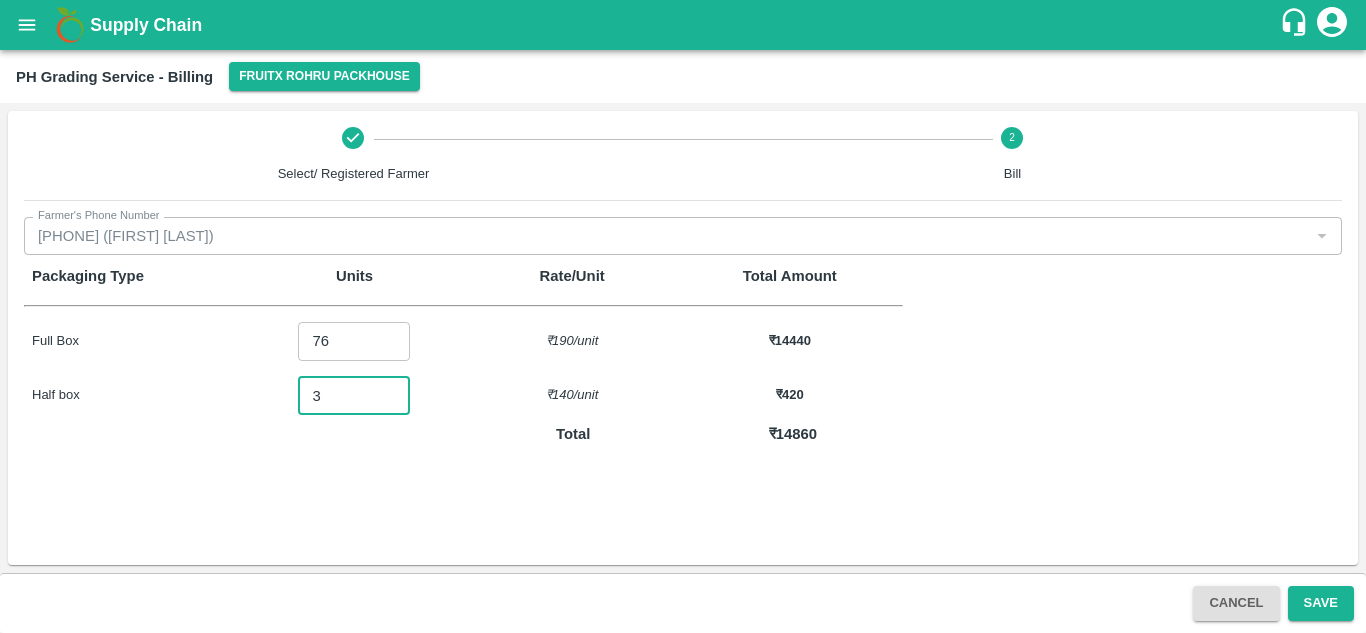 type on "3" 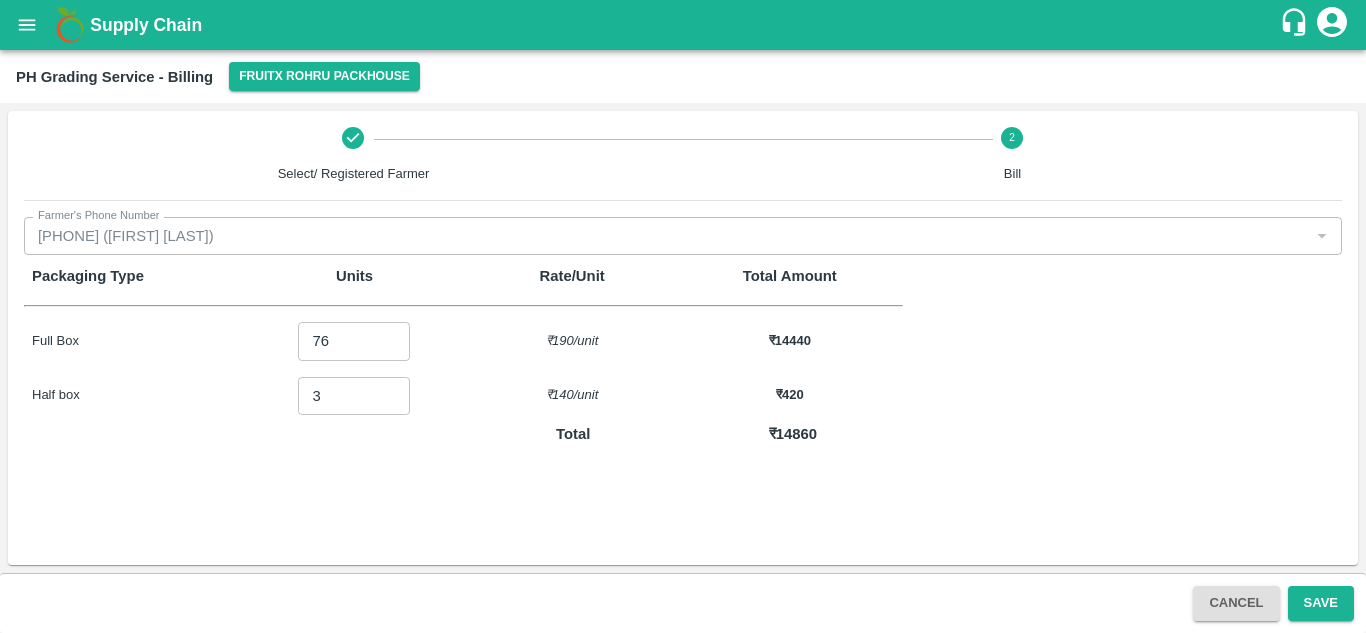 click on "Packaging Type Units Rate/Unit Total Amount Full Box 76 ​ ₹  190 /unit ₹  14440 Half box 3 ​ ₹  140 /unit ₹  420 Total ₹  14860" at bounding box center [683, 350] 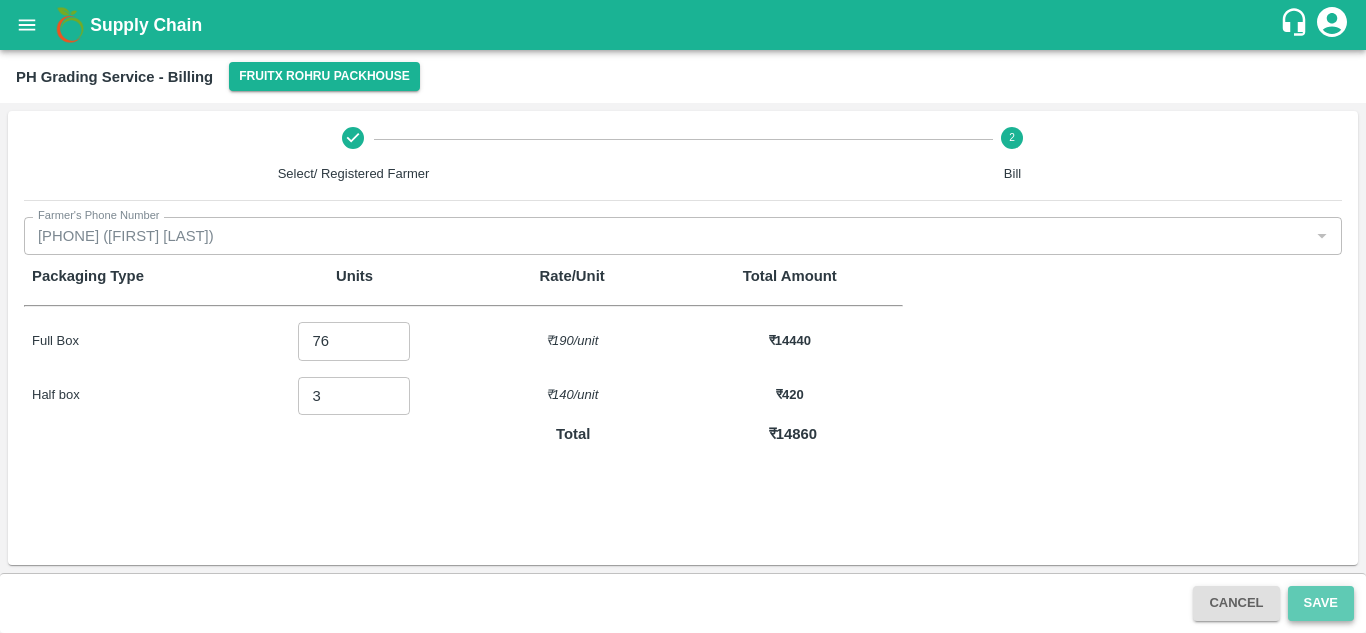 click on "Save" at bounding box center (1321, 603) 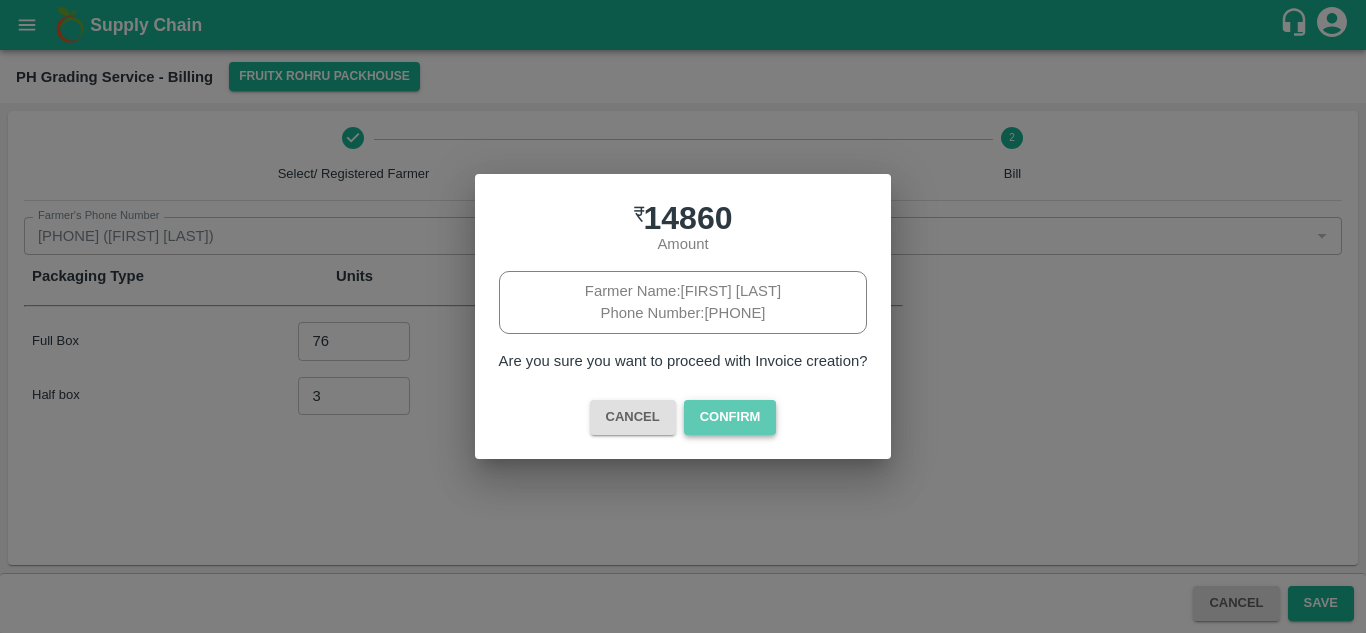 click on "Confirm" at bounding box center (730, 417) 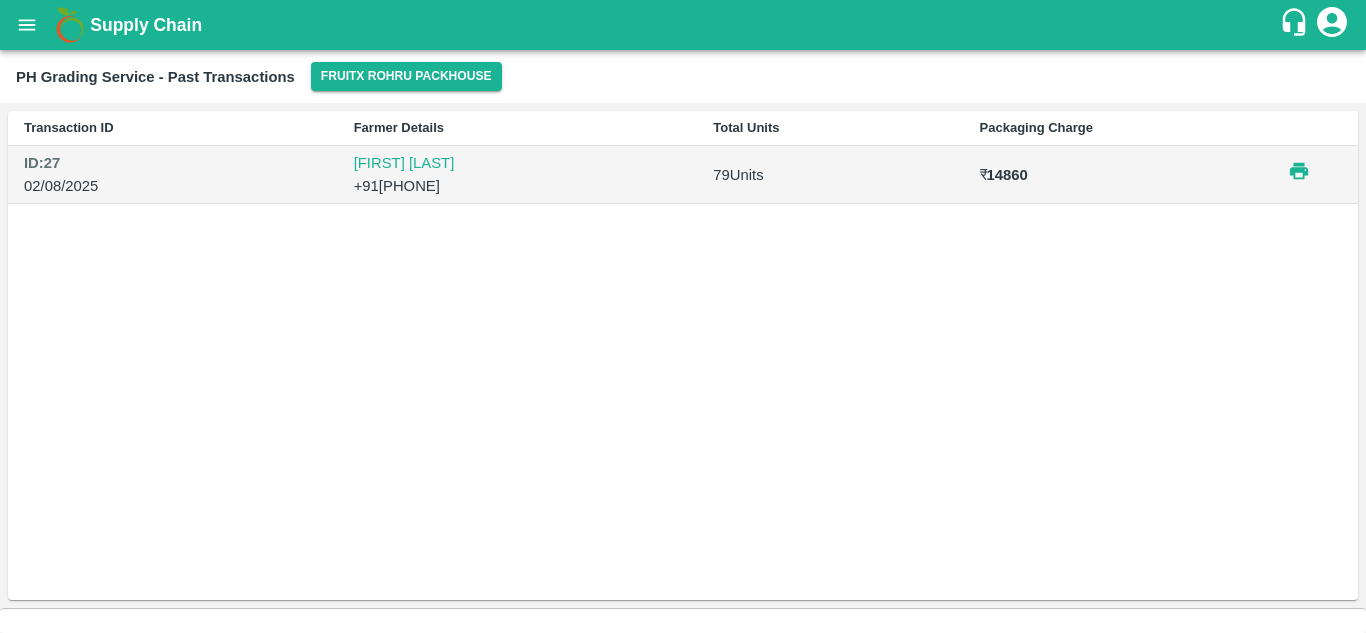 click on "02/08/2025" at bounding box center [173, 186] 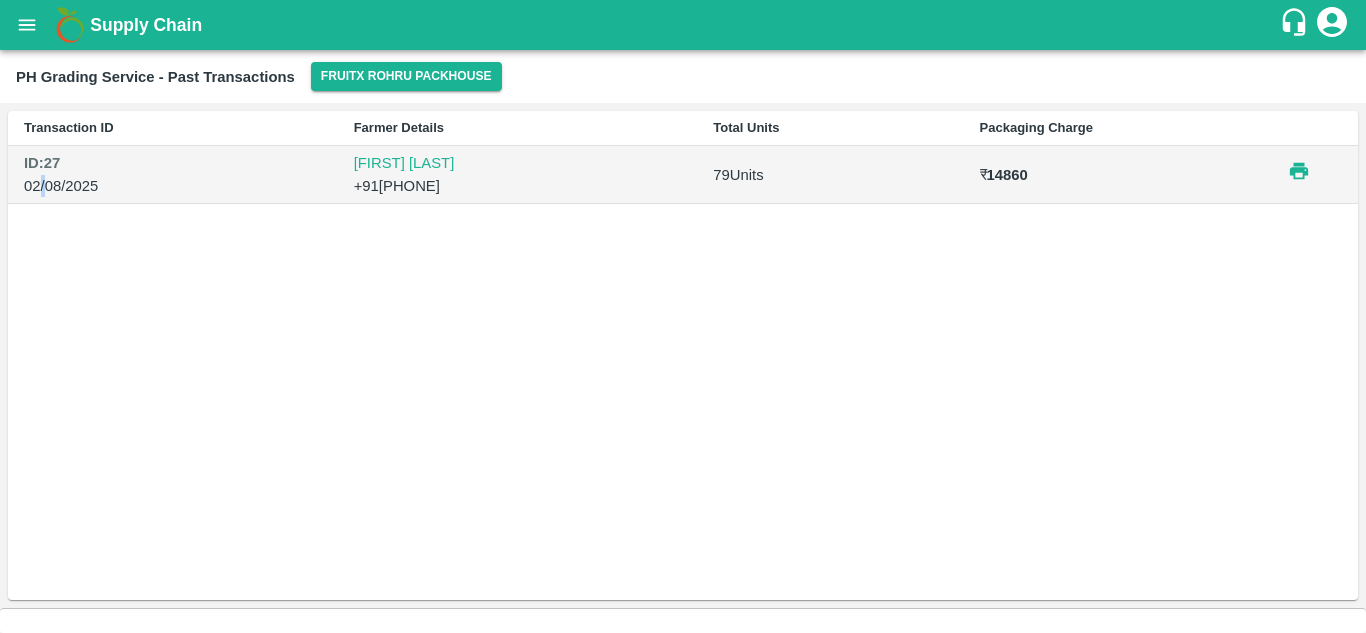 click on "02/08/2025" at bounding box center [173, 186] 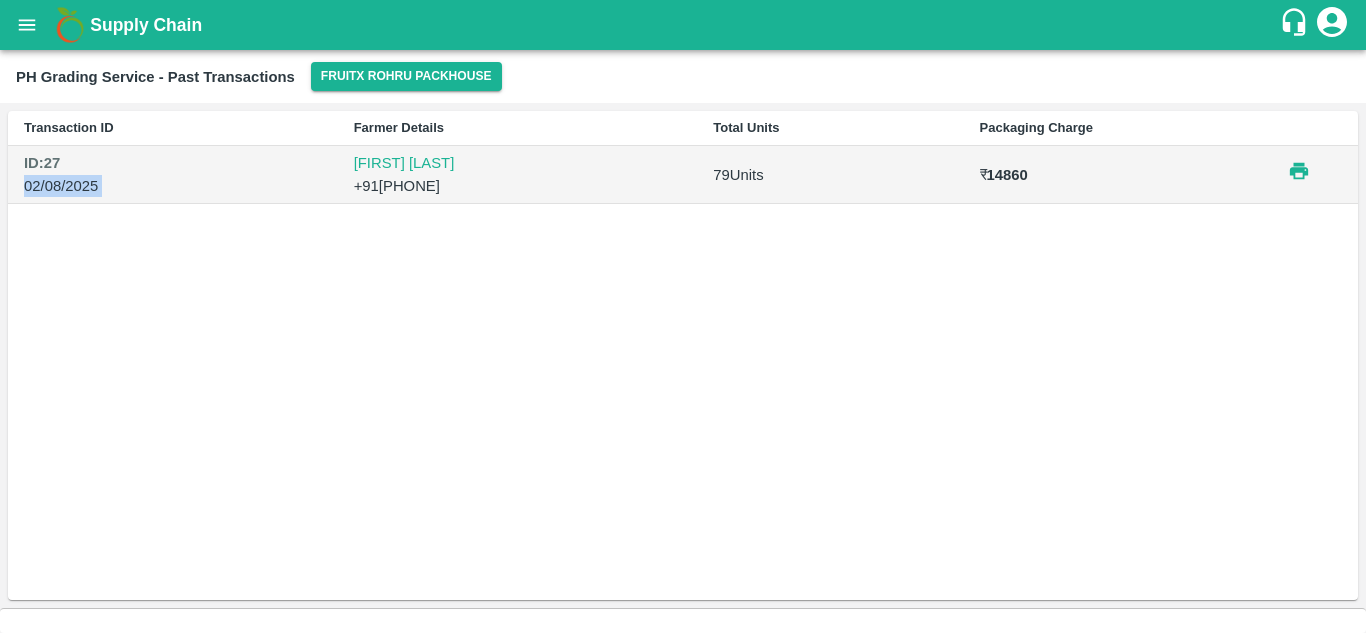 click on "02/08/2025" at bounding box center (173, 186) 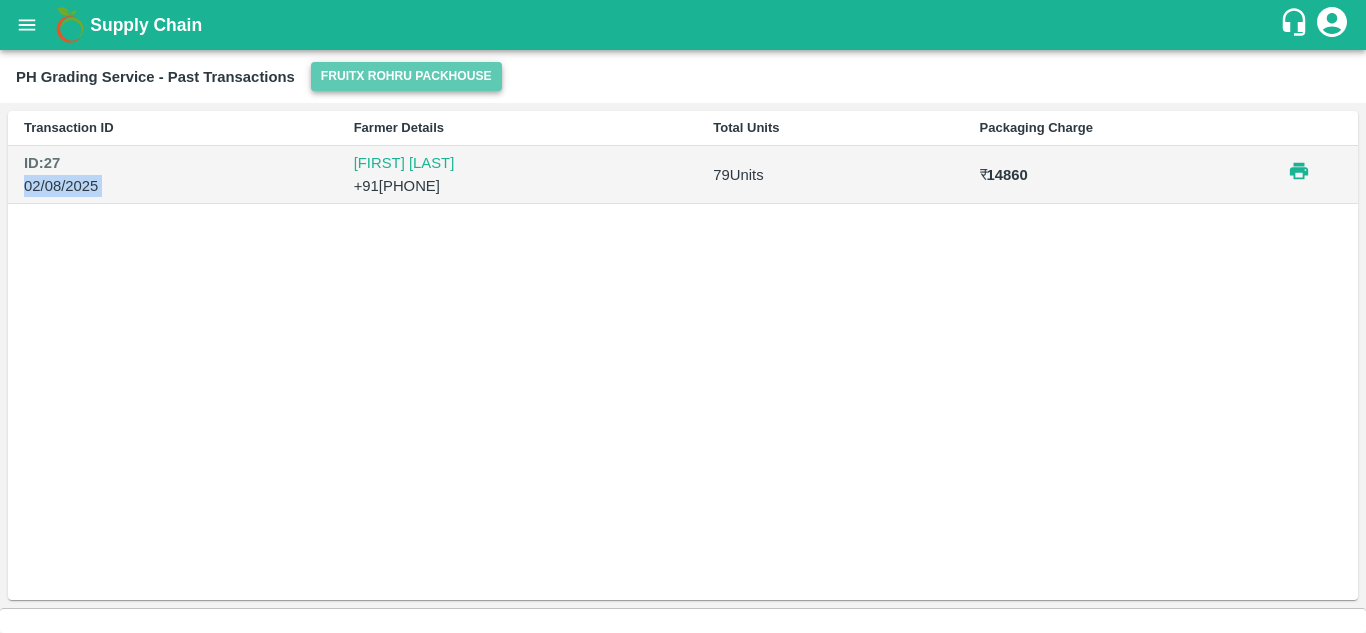 click on "FruitX Rohru Packhouse" at bounding box center [406, 76] 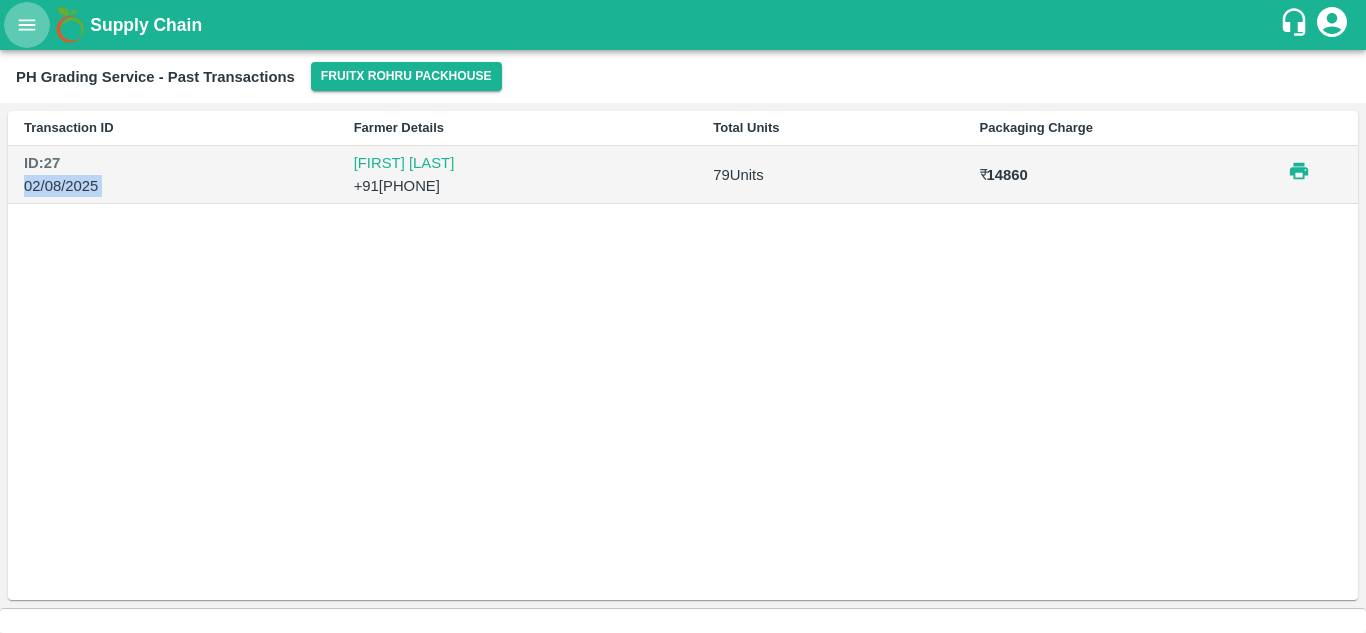 click 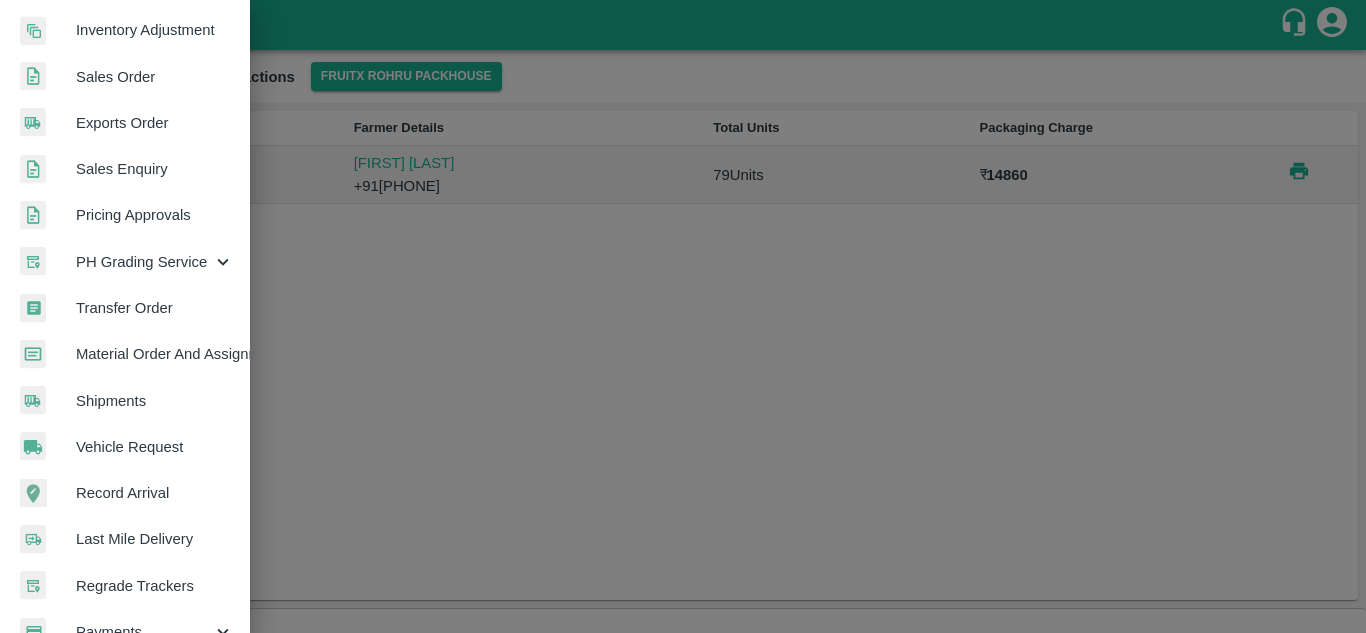 scroll, scrollTop: 423, scrollLeft: 0, axis: vertical 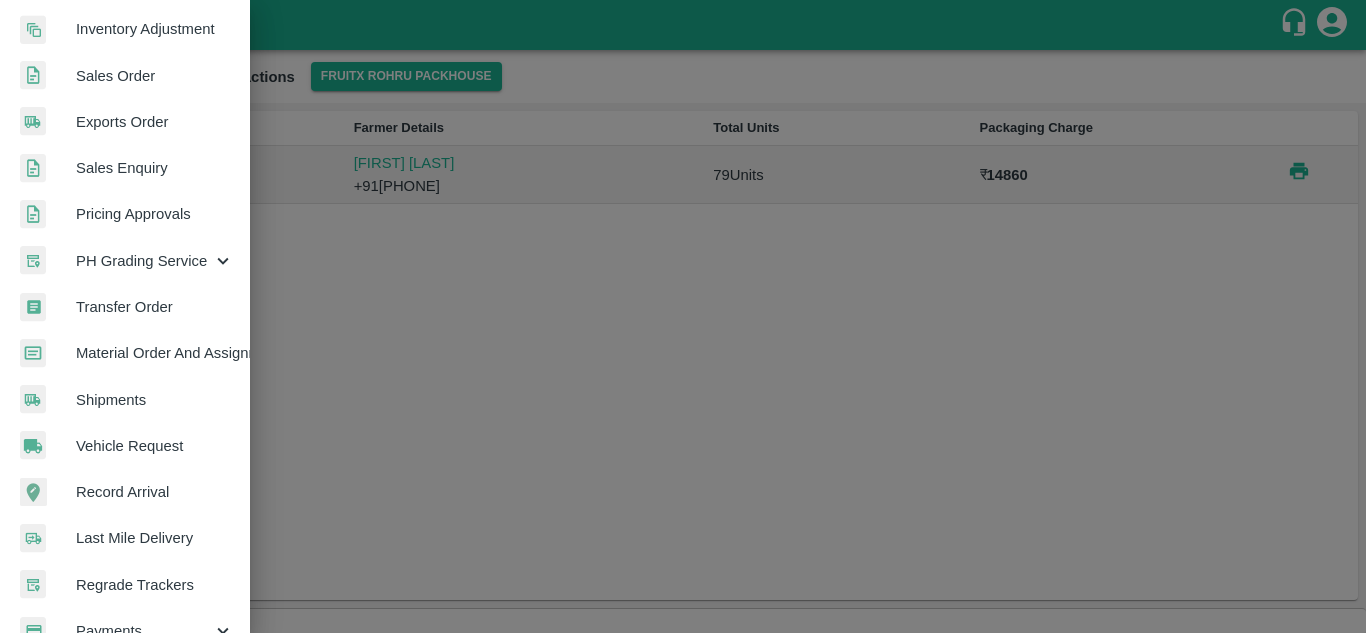 click at bounding box center (683, 316) 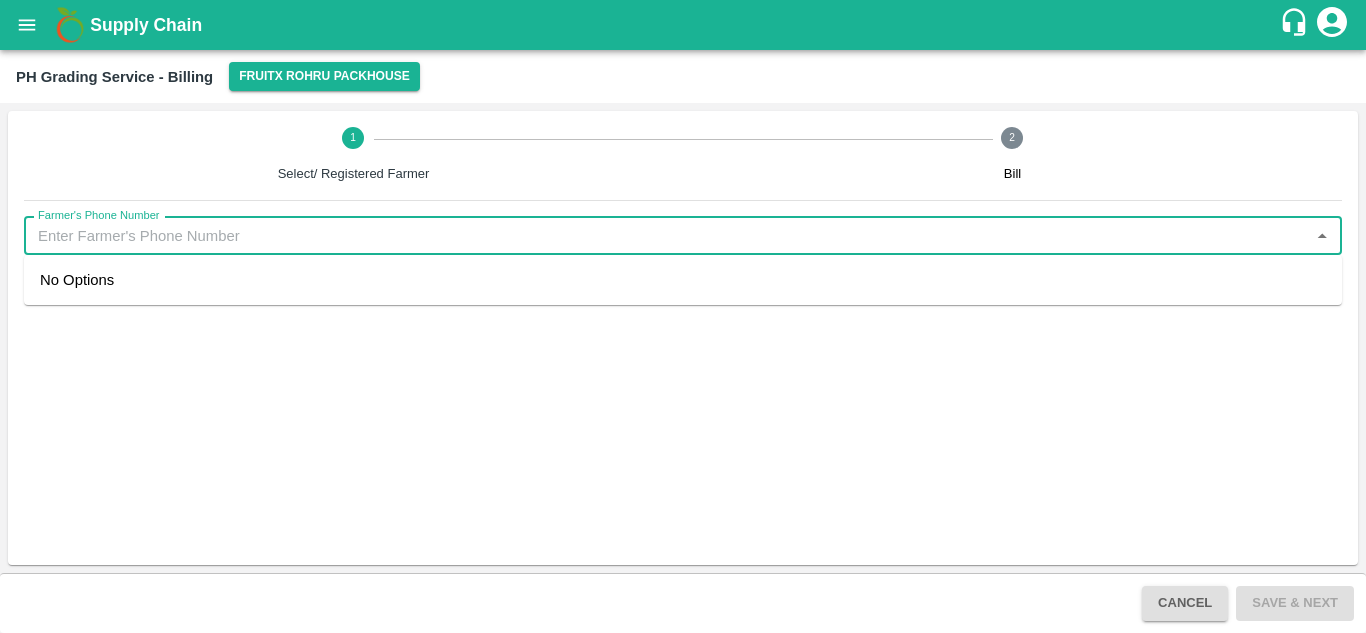 click on "Farmer's Phone Number" at bounding box center (666, 236) 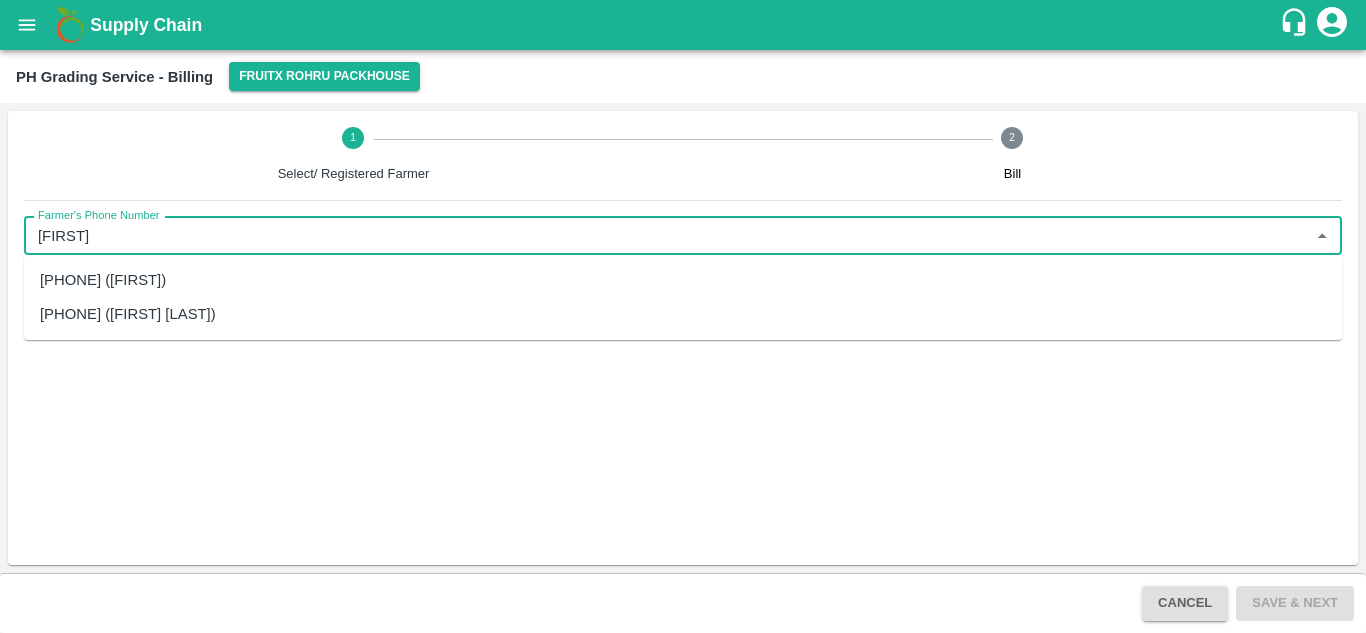 click on "[PHONE] ([FIRST] [LAST])" at bounding box center [128, 314] 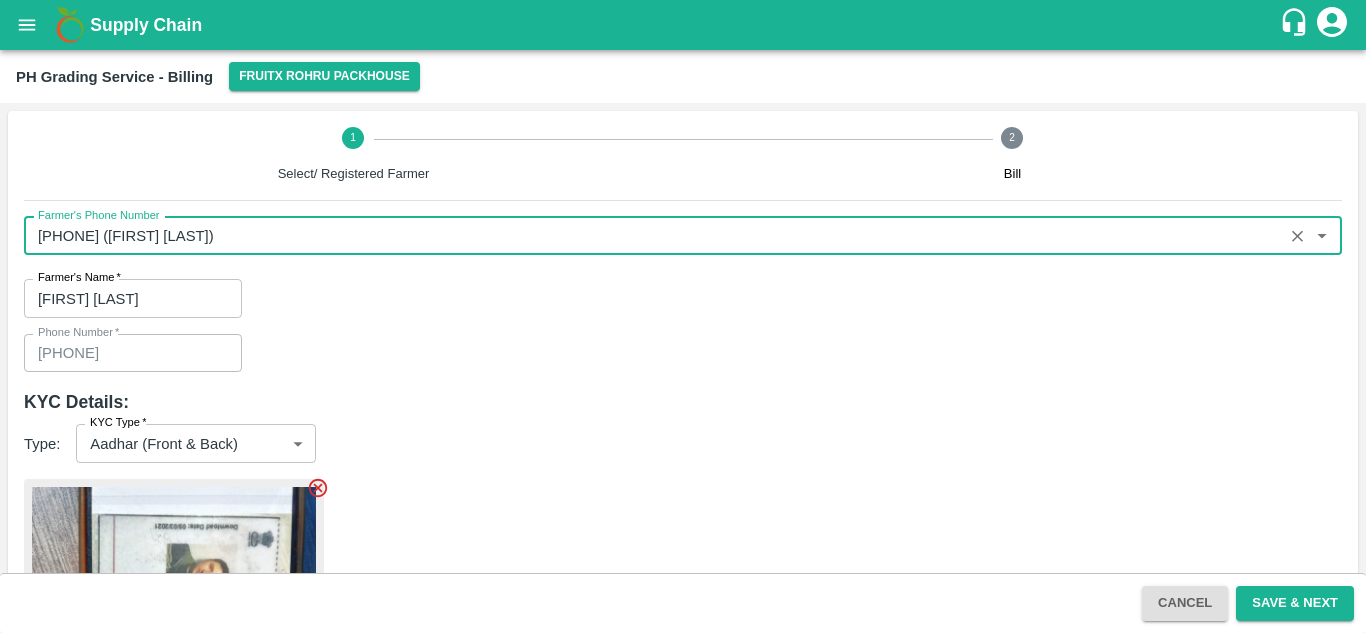 scroll, scrollTop: 341, scrollLeft: 0, axis: vertical 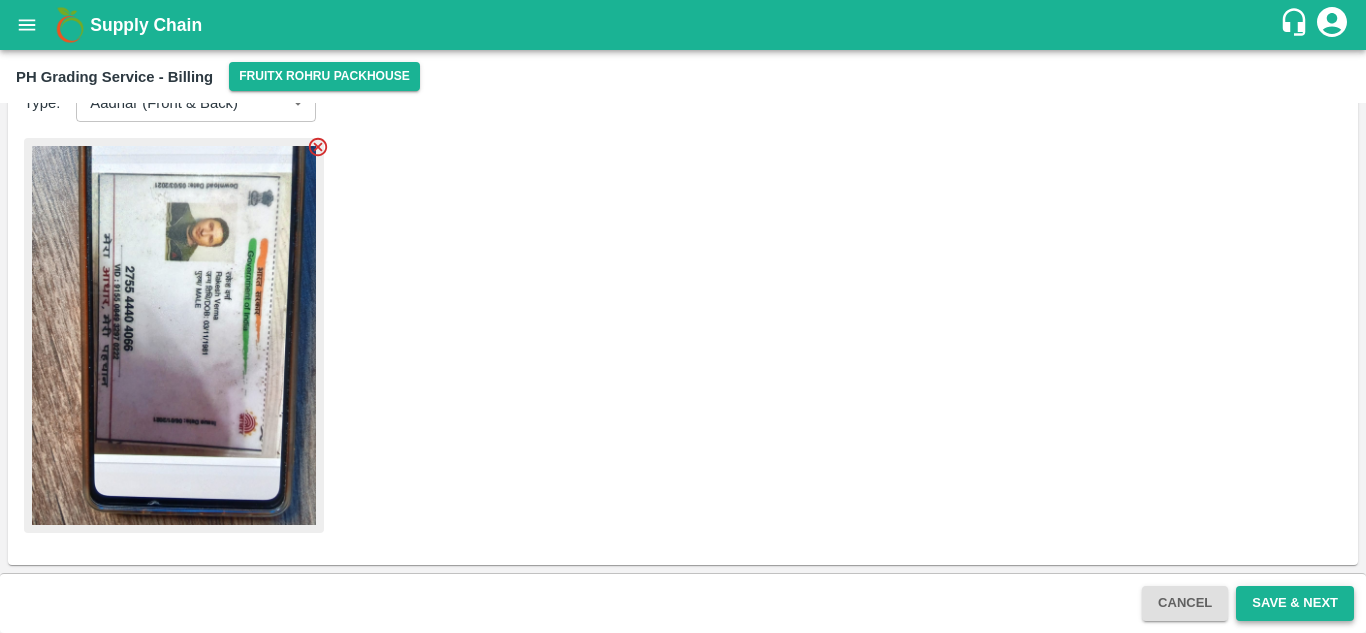 type on "[PHONE] ([FIRST] [LAST])" 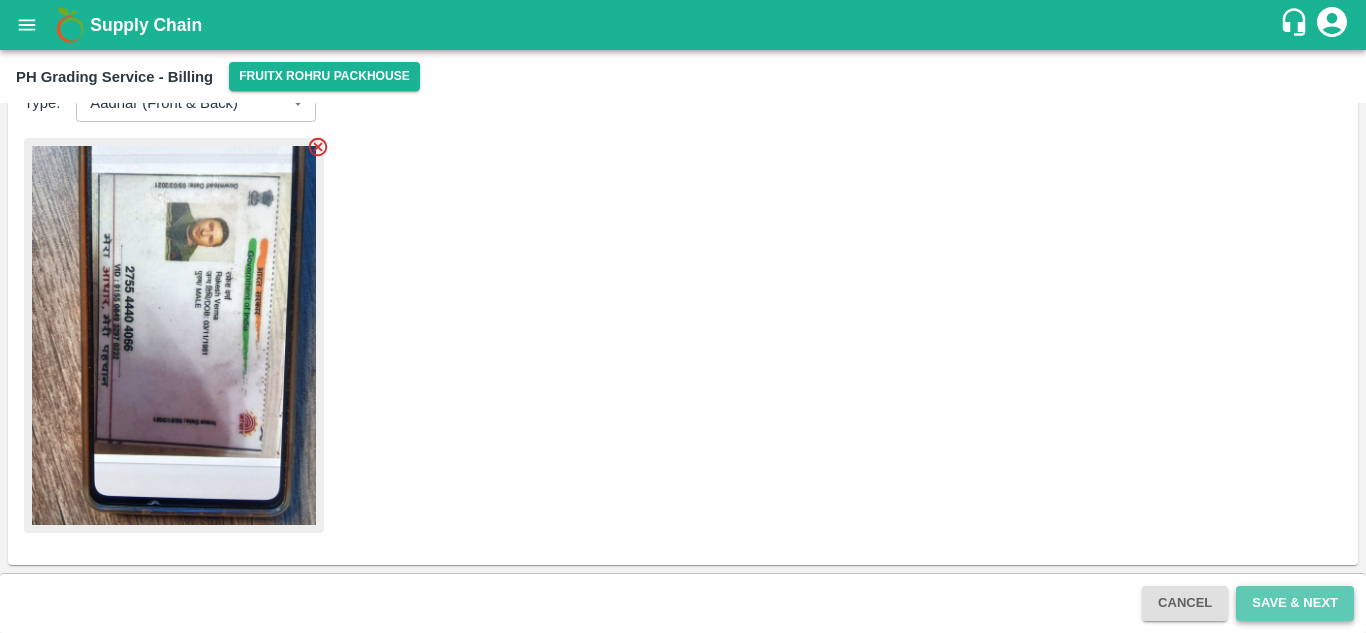 click on "Save & Next" at bounding box center (1295, 603) 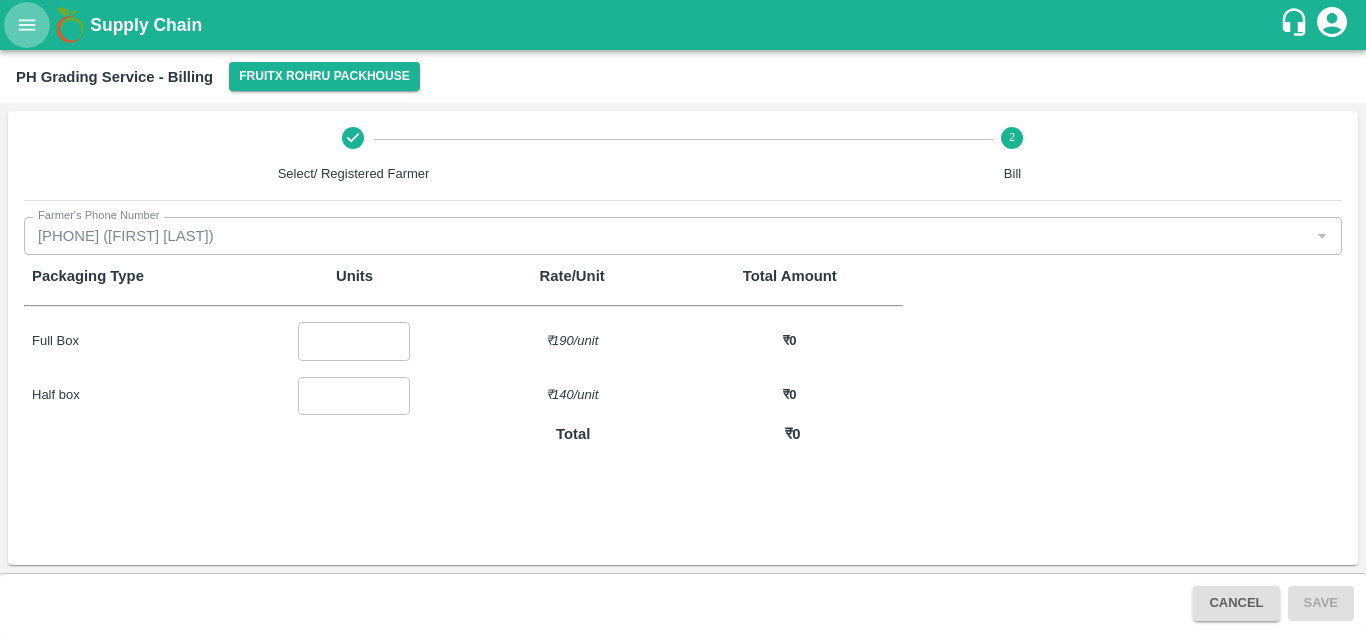 click at bounding box center [27, 25] 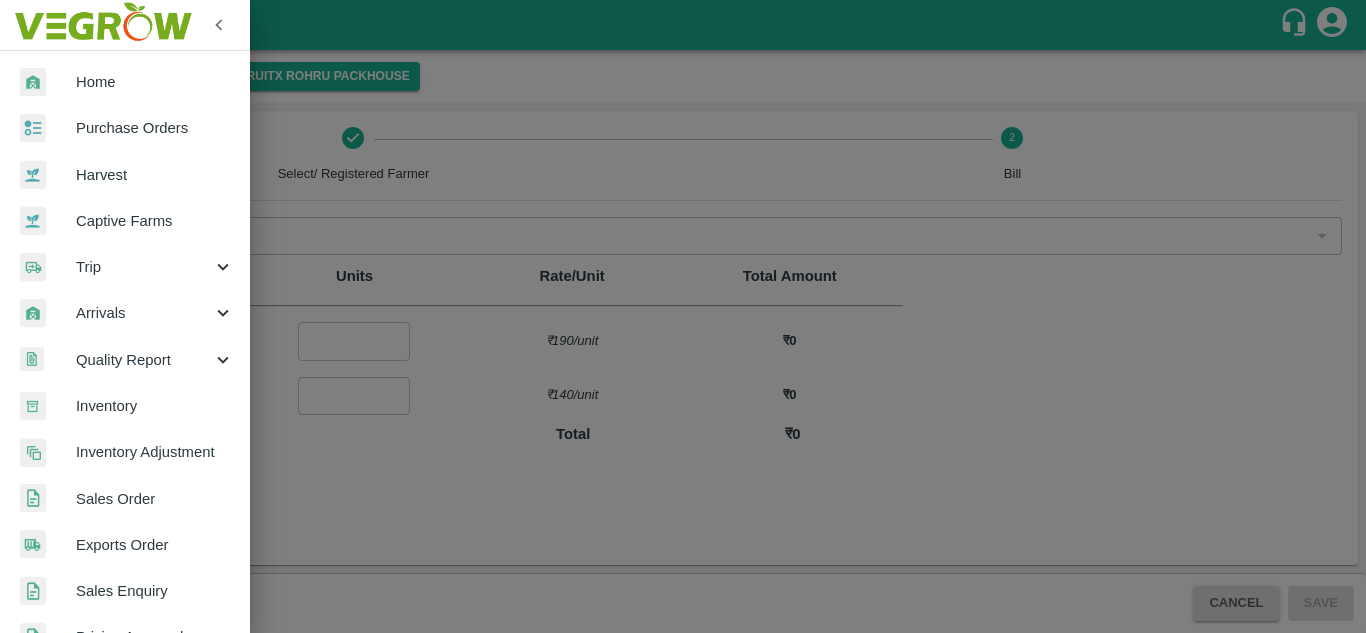 scroll, scrollTop: 553, scrollLeft: 0, axis: vertical 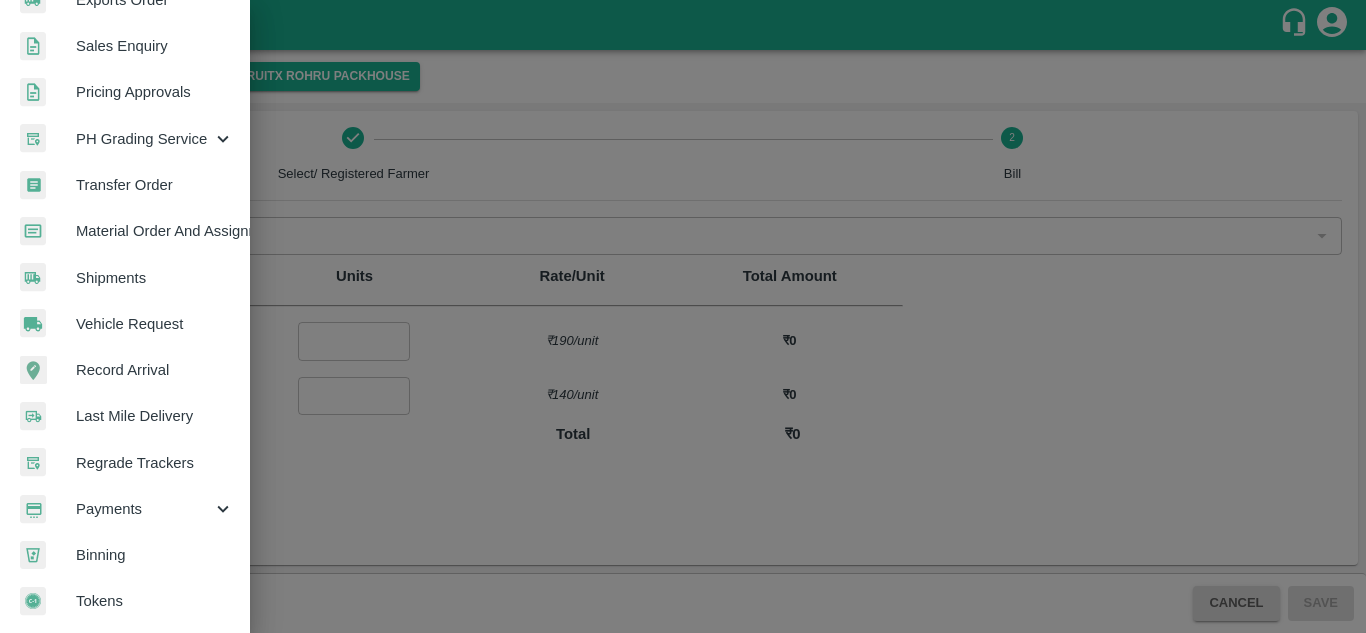 click at bounding box center (683, 316) 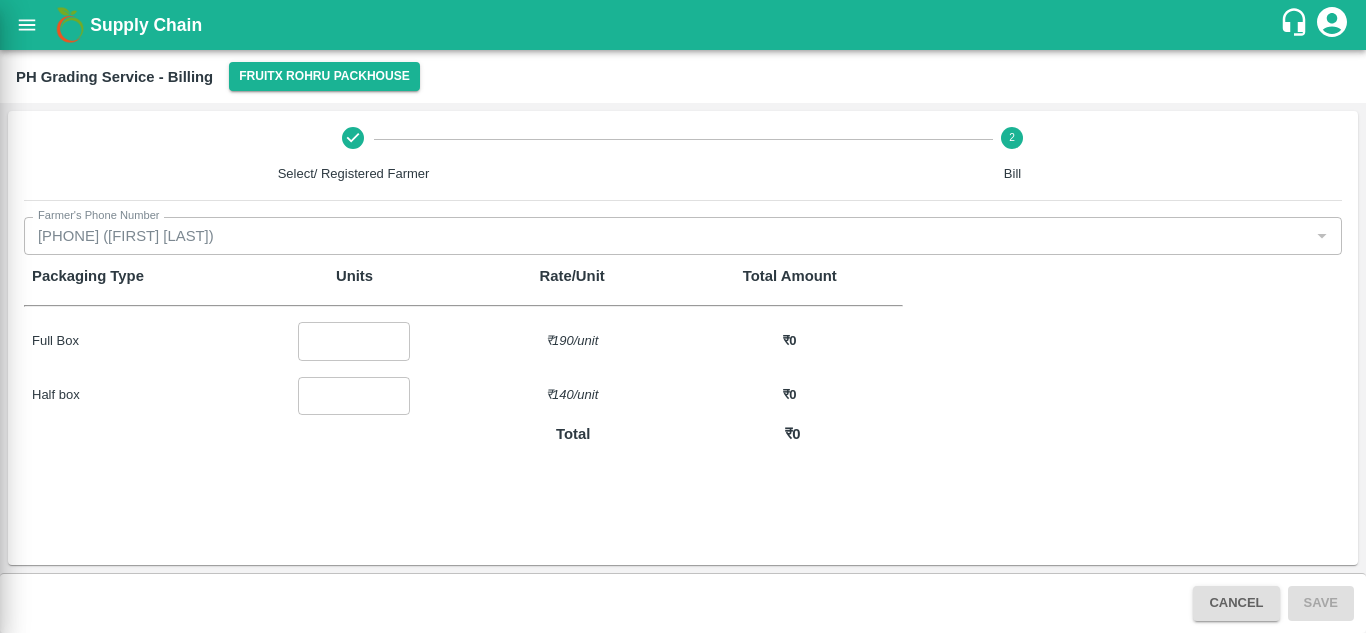 scroll, scrollTop: 545, scrollLeft: 0, axis: vertical 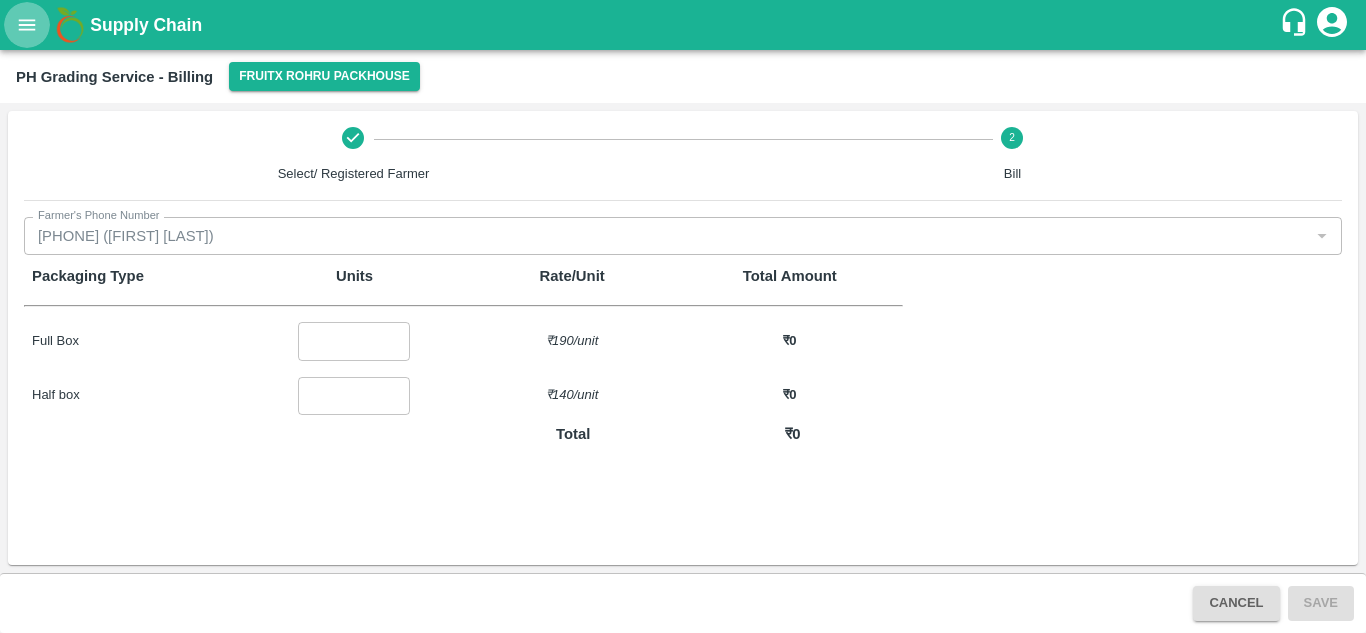 click 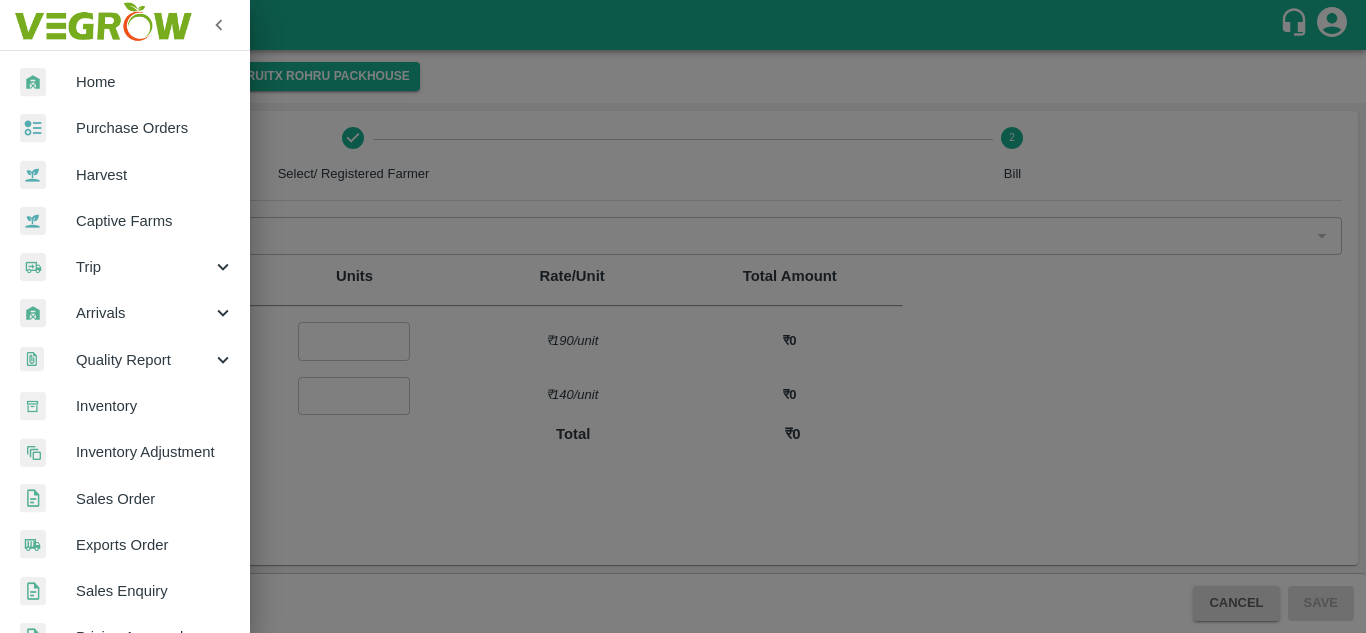 click at bounding box center [683, 316] 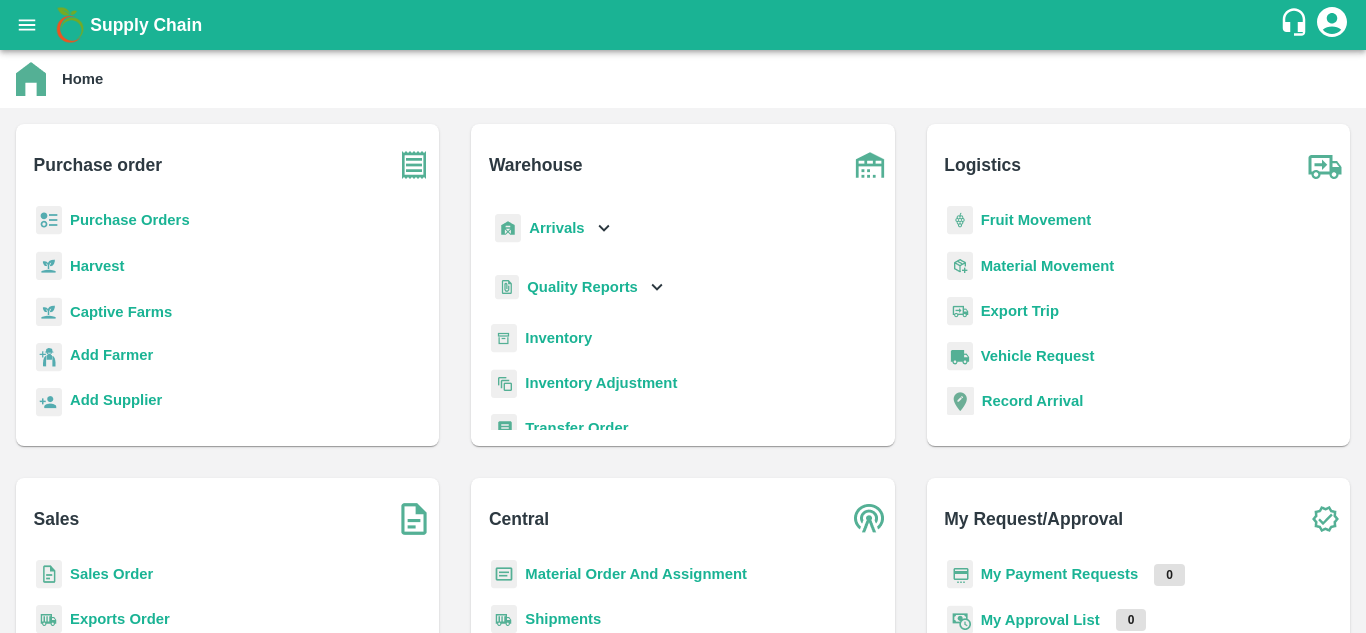scroll, scrollTop: 11, scrollLeft: 0, axis: vertical 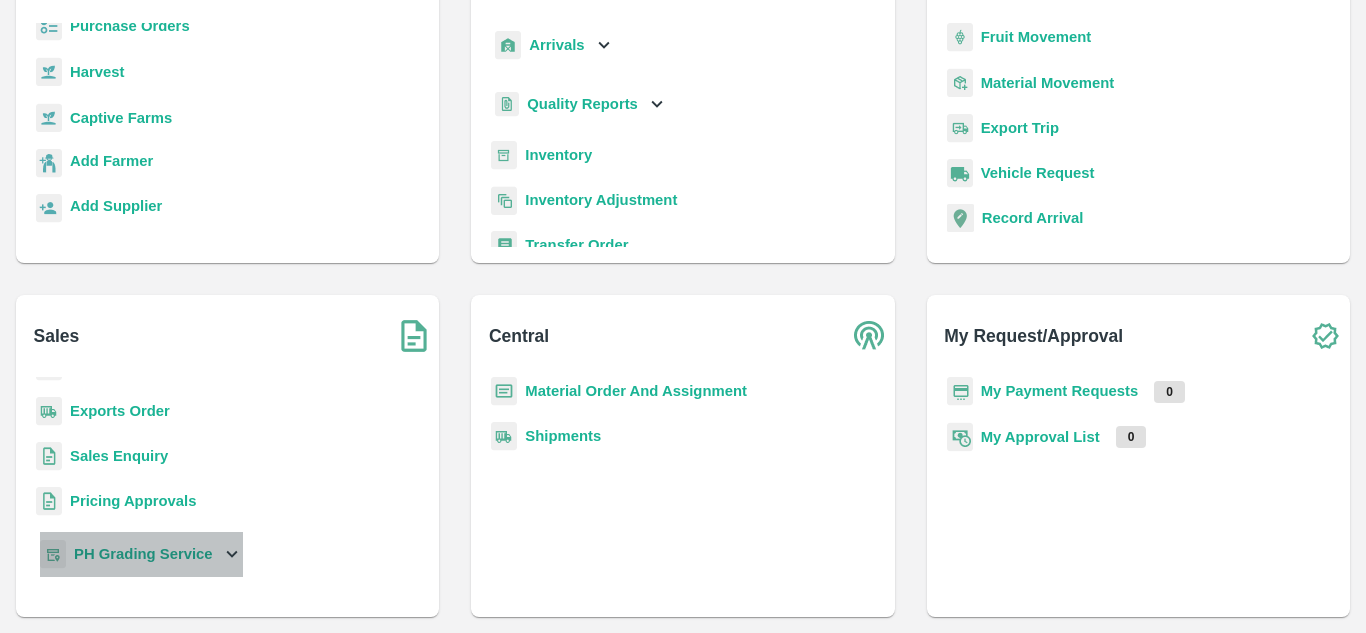 click on "PH Grading Service" at bounding box center [143, 554] 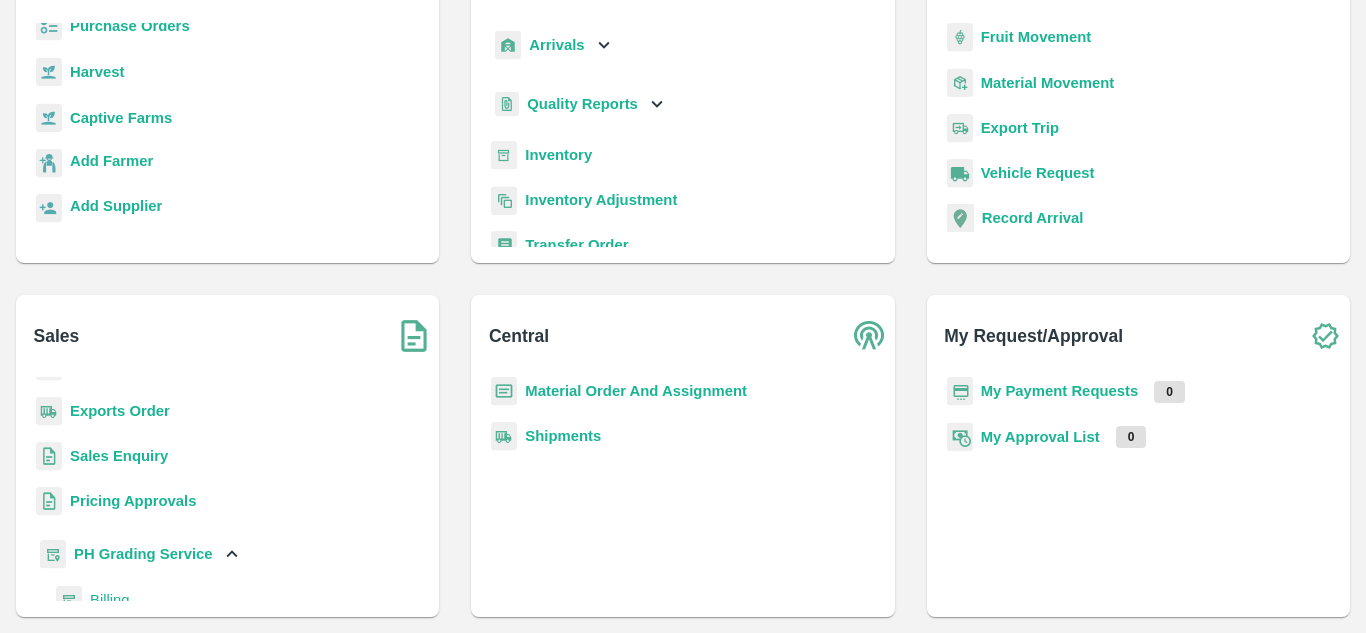 scroll, scrollTop: 118, scrollLeft: 0, axis: vertical 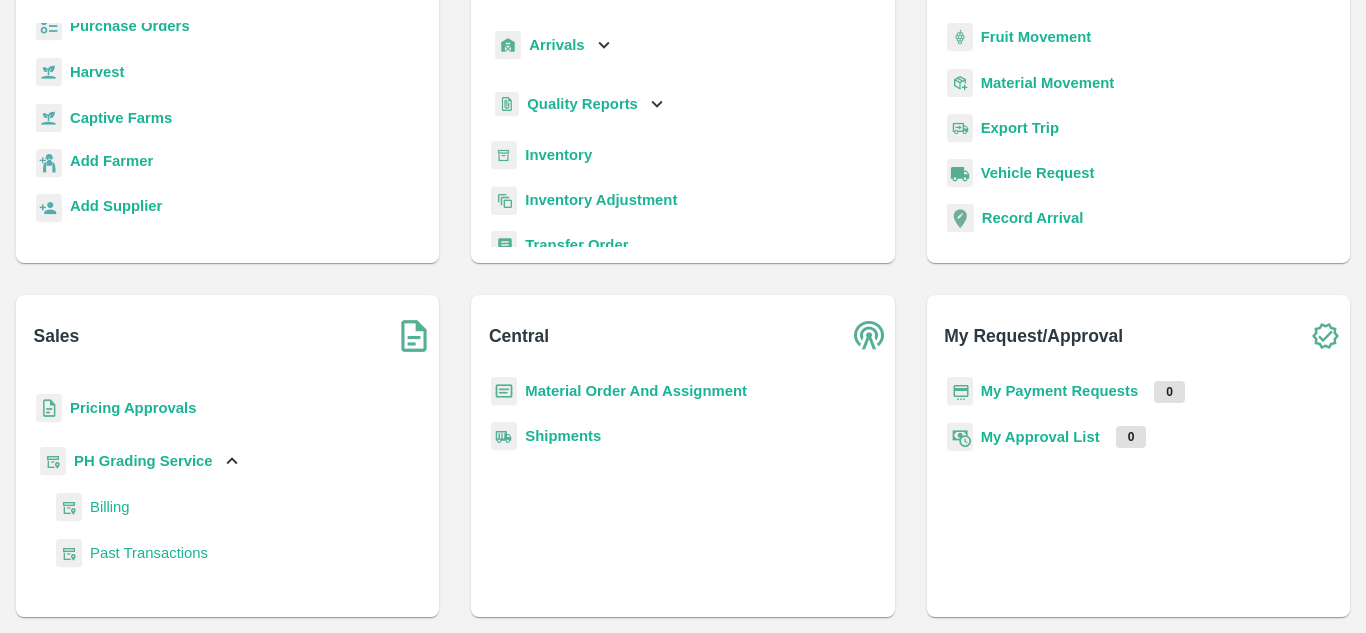 click on "Billing" at bounding box center (110, 507) 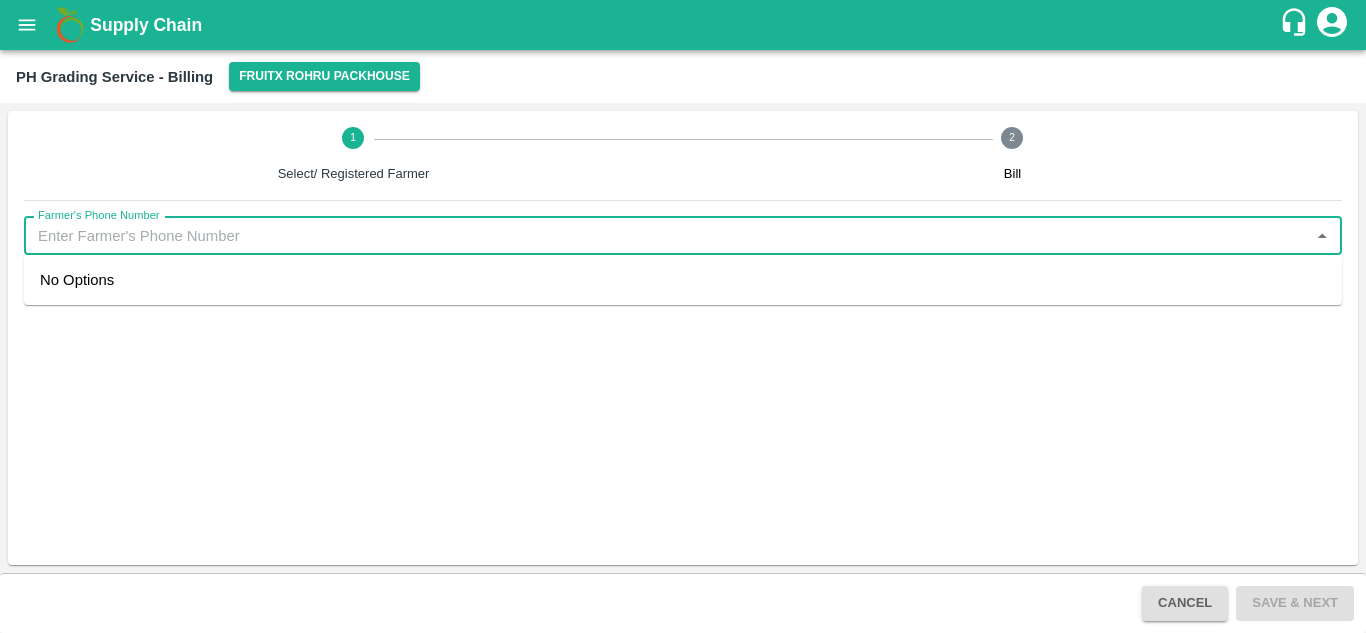 click on "Farmer's Phone Number" at bounding box center [666, 236] 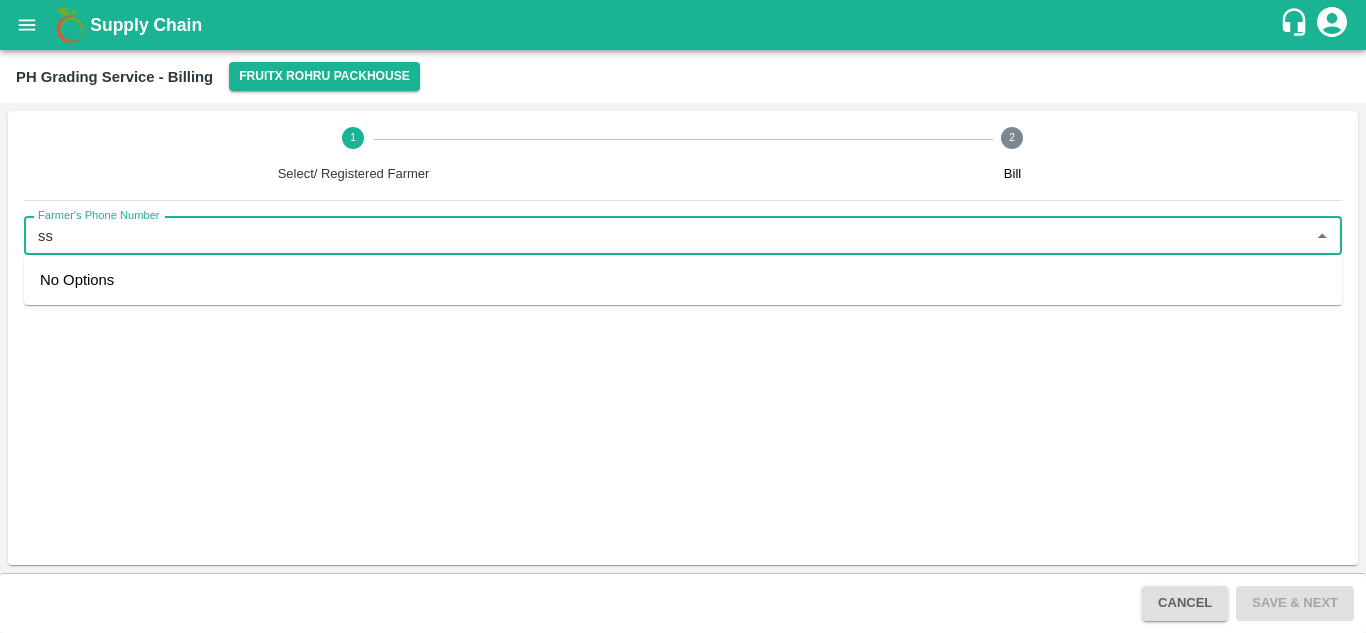 type on "s" 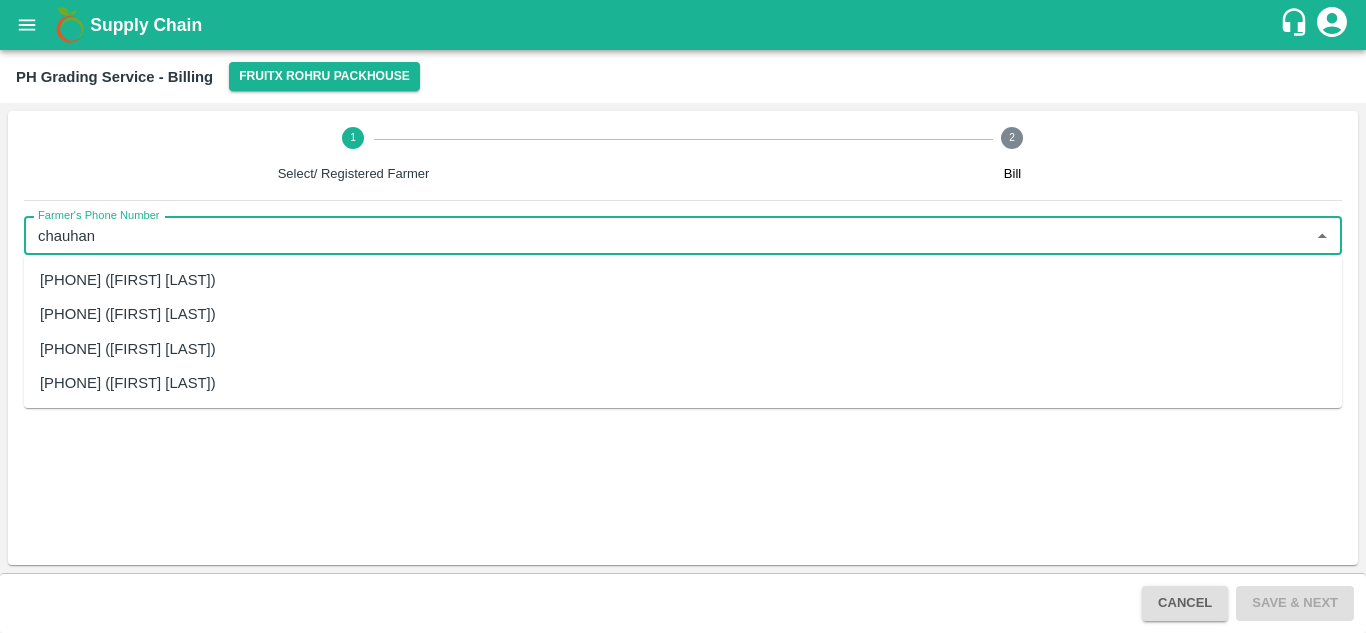 click on "[PHONE] ([FIRST] [LAST])" at bounding box center [128, 280] 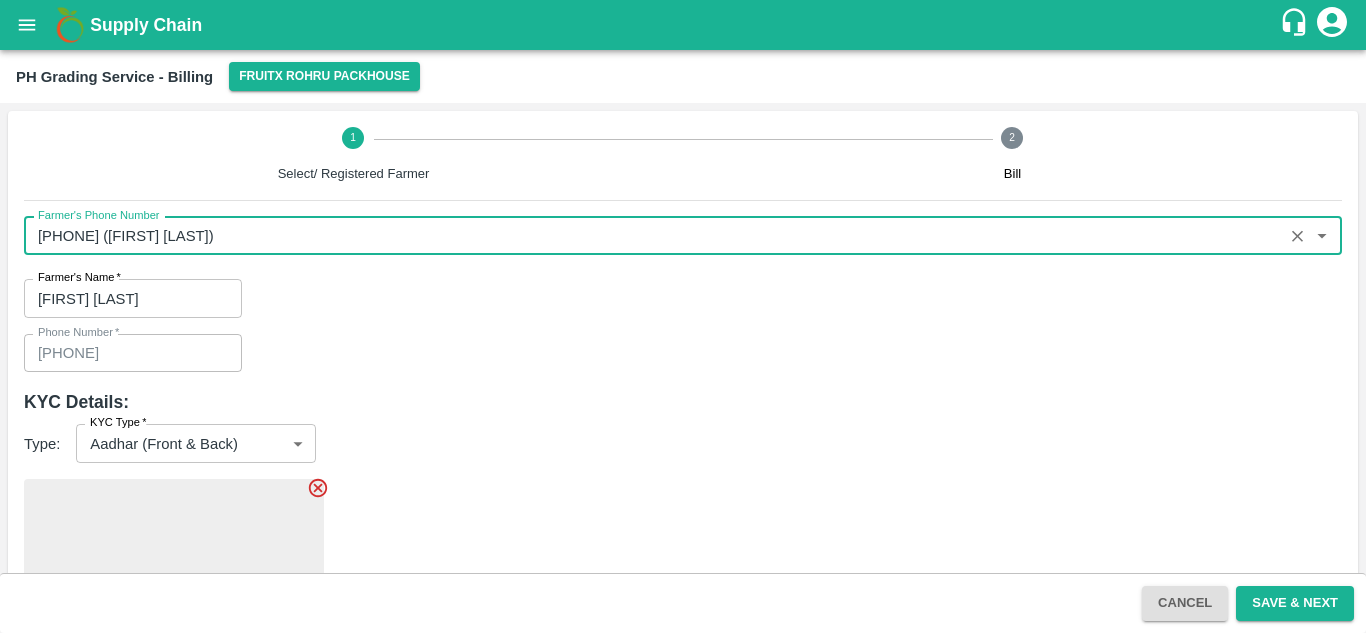 scroll, scrollTop: 68, scrollLeft: 0, axis: vertical 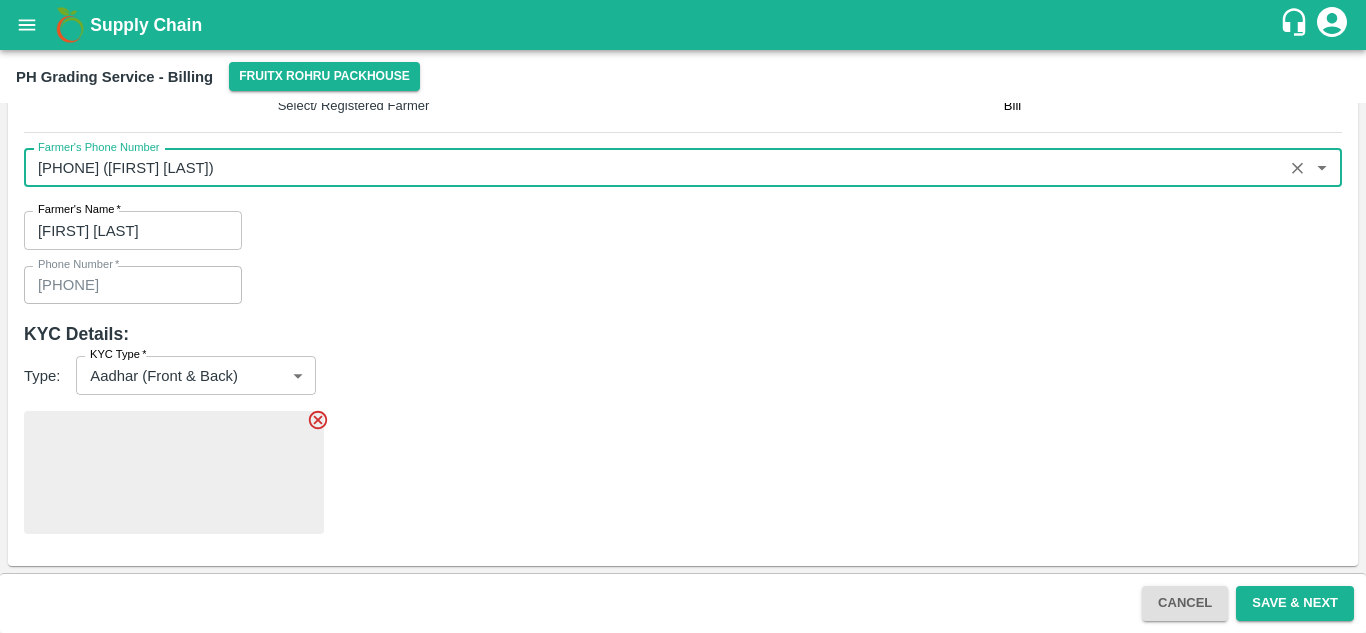 type on "[PHONE] ([FIRST] [LAST])" 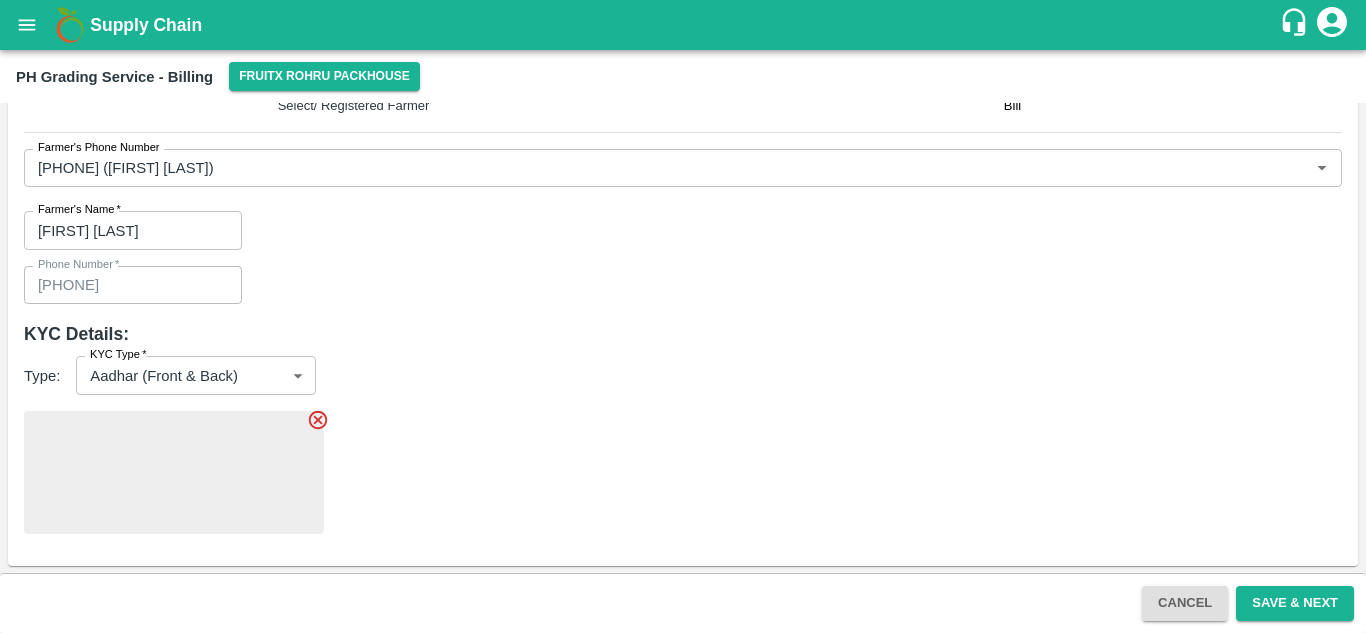 click on "Farmer's Name   * [FIRST] [LAST] Farmer's Name Phone Number   * [PHONE] Phone Number KYC Details: Type: KYC Type   * Aadhar (Front \u0026 Back) aadhar KYC Type" at bounding box center (683, 380) 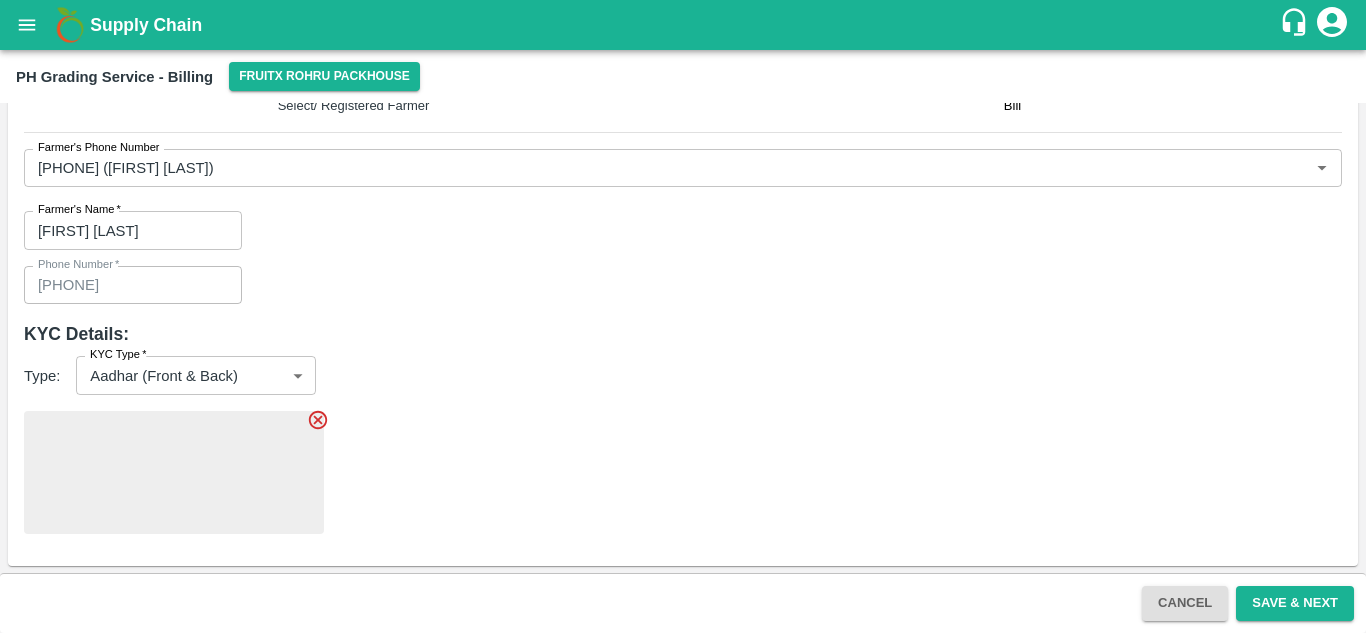 click at bounding box center [174, 472] 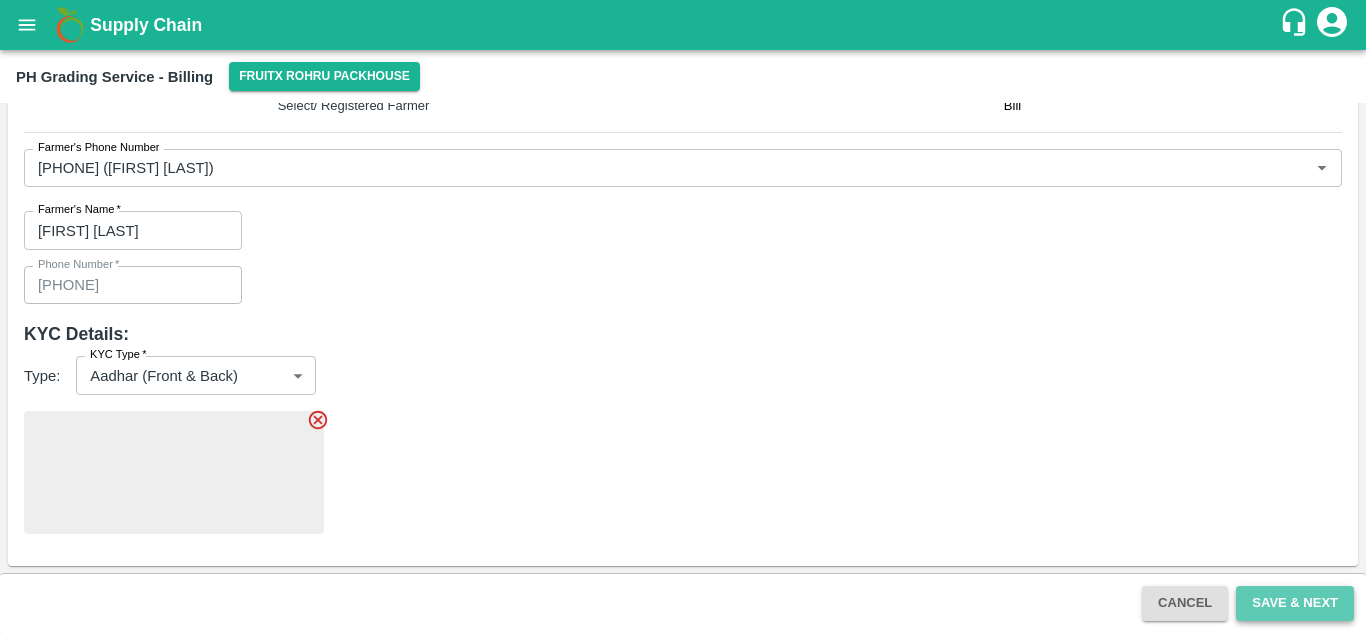 click on "Save & Next" at bounding box center [1295, 603] 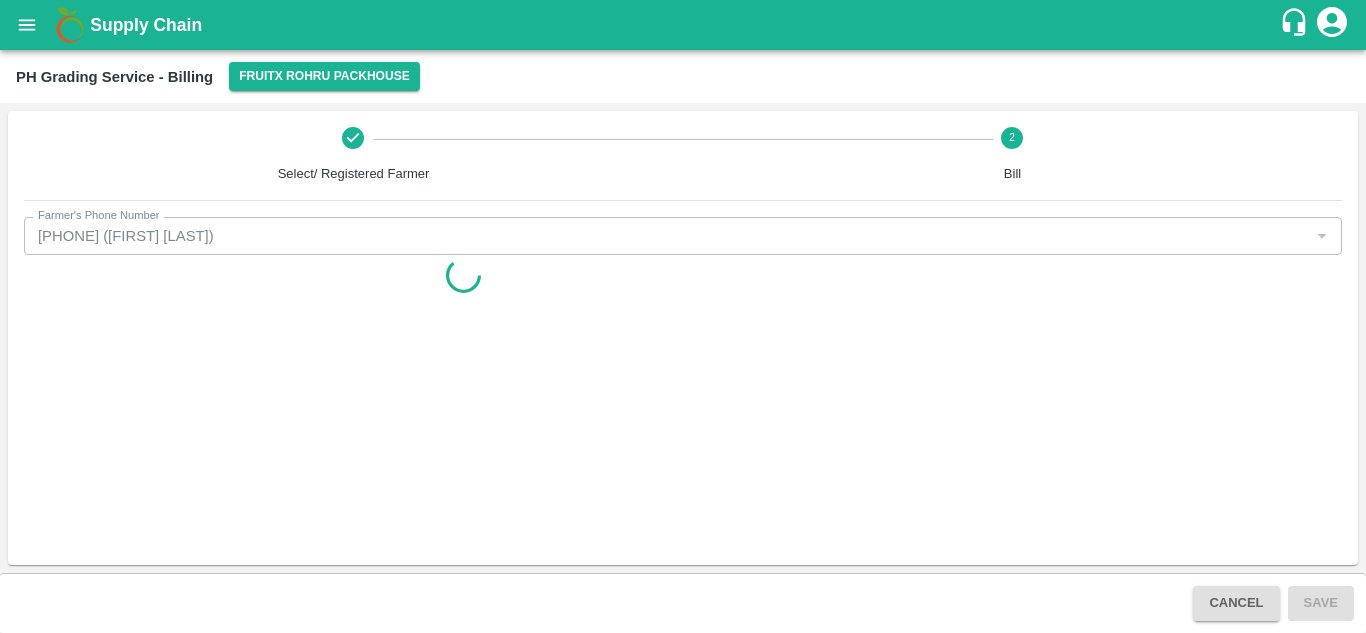 scroll, scrollTop: 0, scrollLeft: 0, axis: both 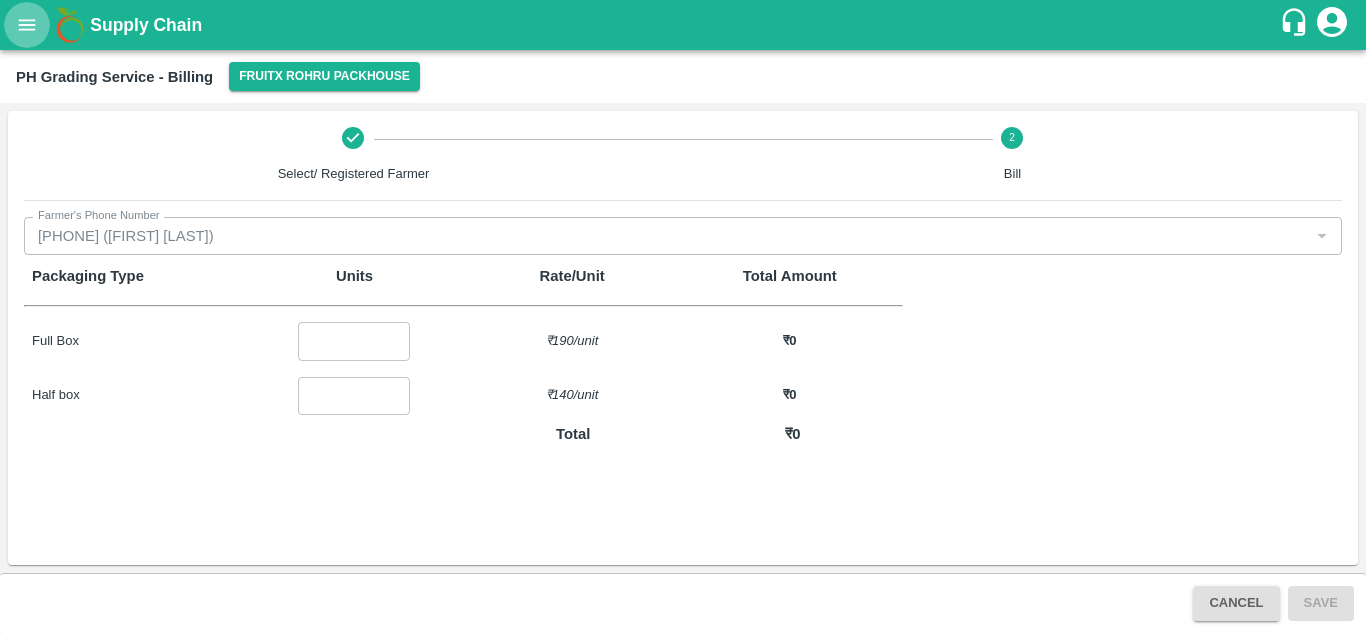 click 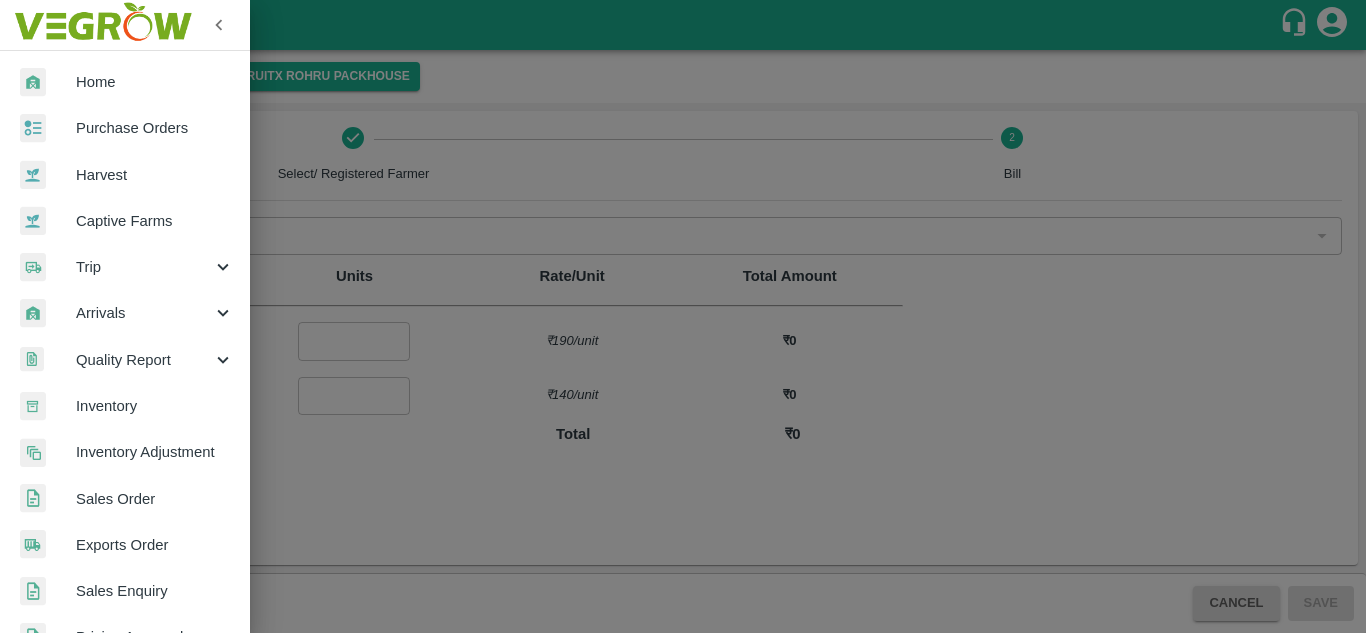 click at bounding box center (683, 316) 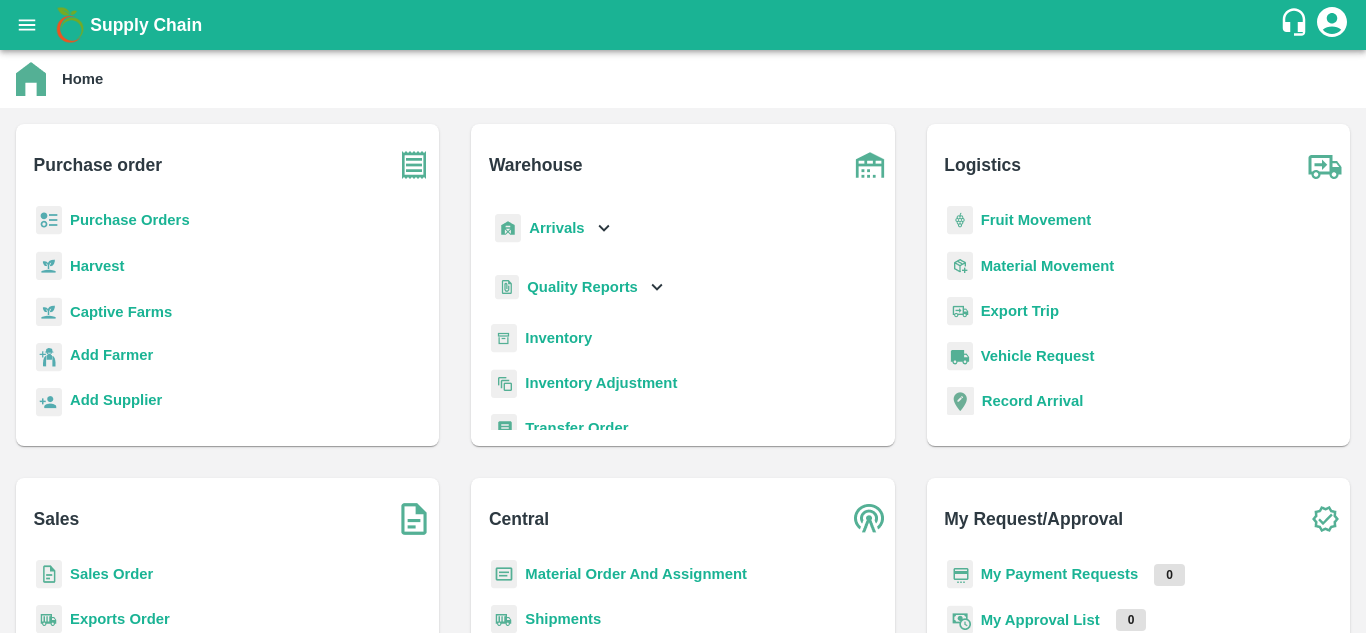 scroll, scrollTop: 183, scrollLeft: 0, axis: vertical 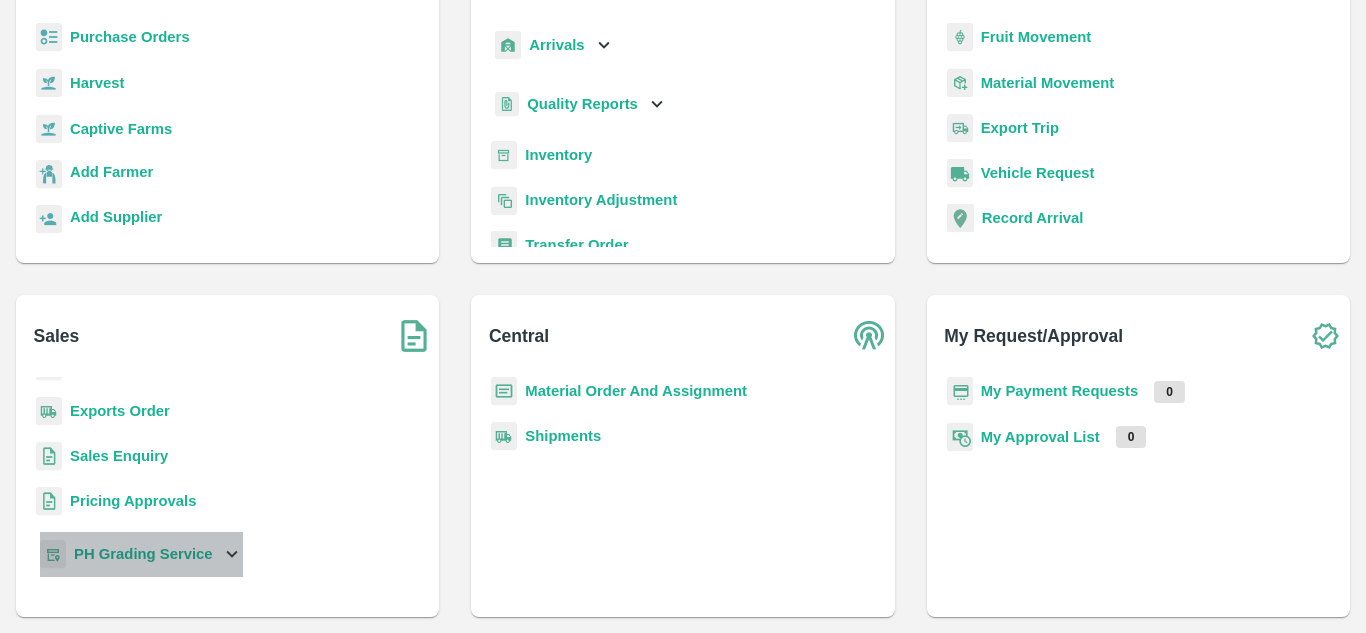 click 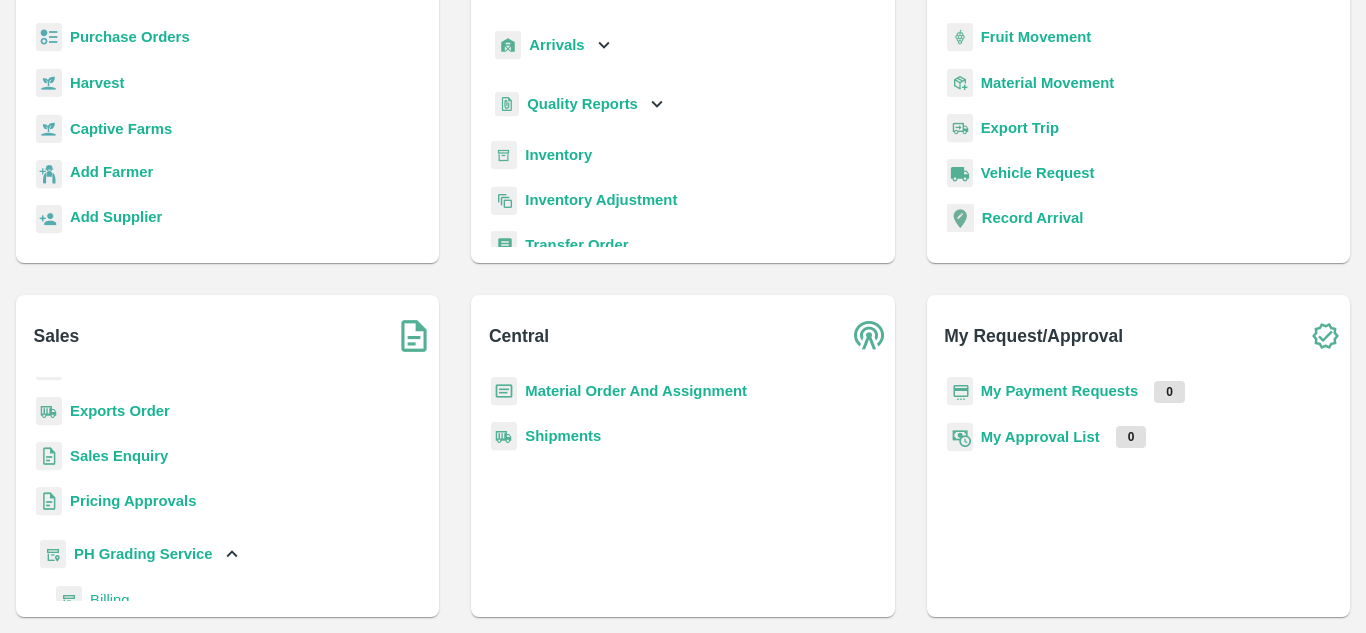 scroll, scrollTop: 118, scrollLeft: 0, axis: vertical 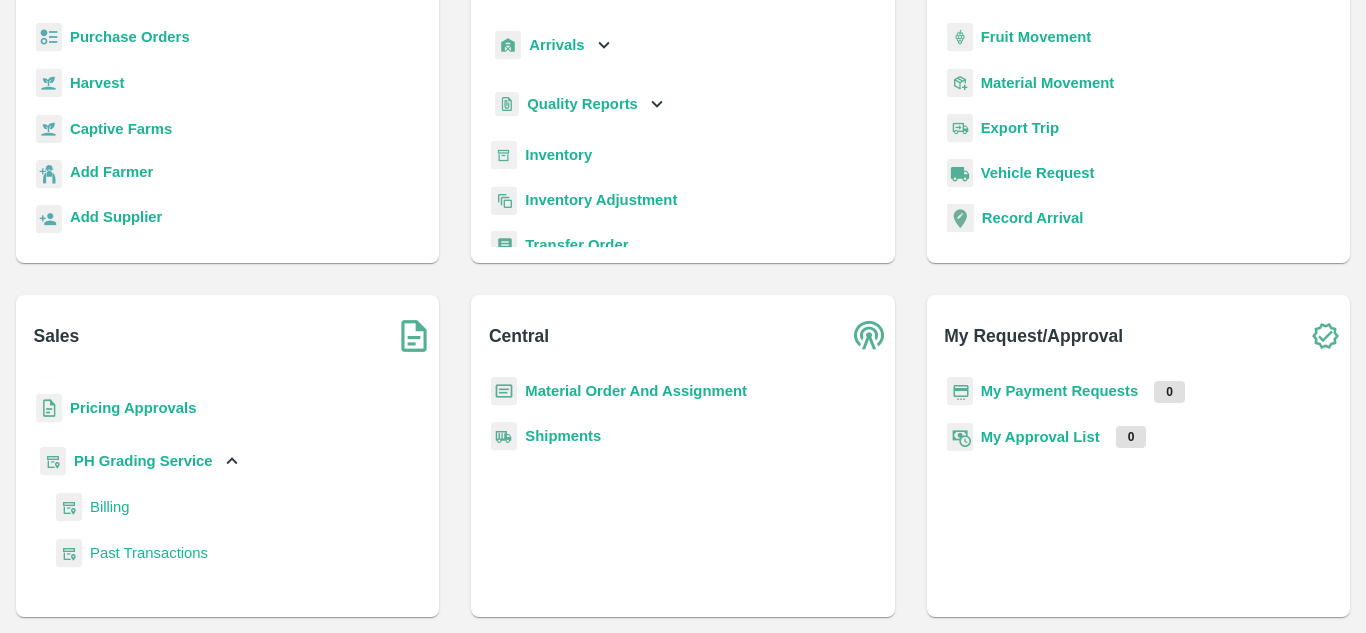 click on "Past Transactions" at bounding box center [149, 553] 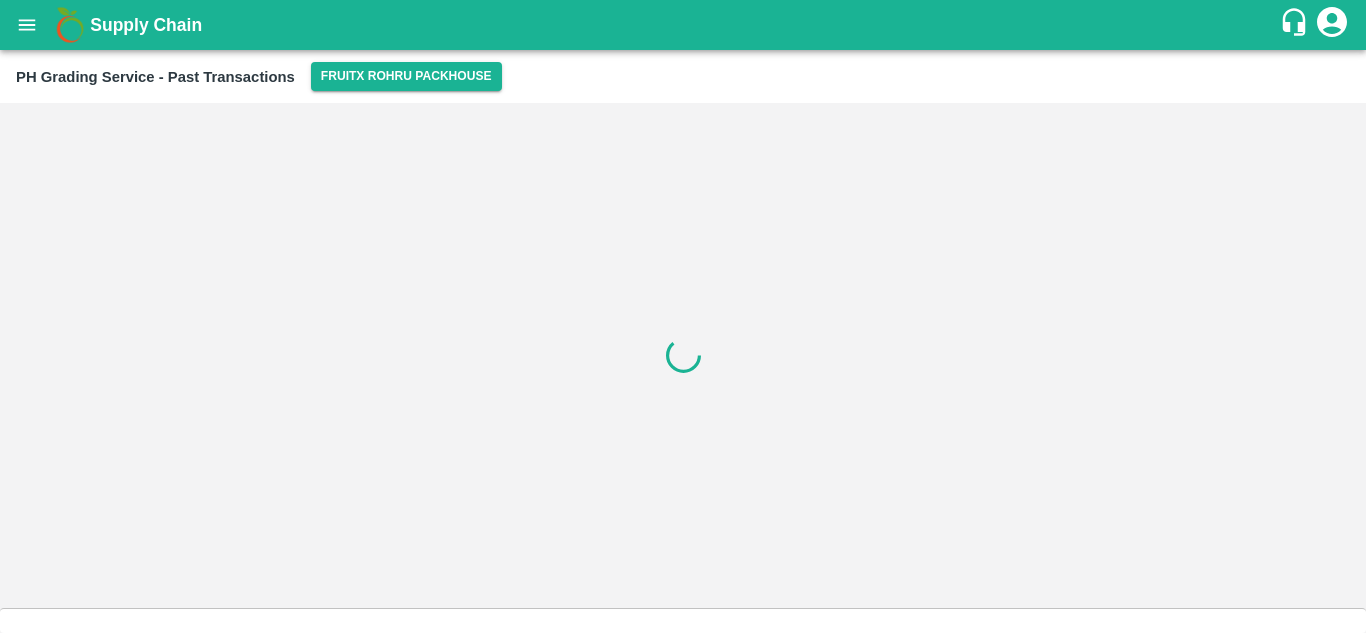 scroll, scrollTop: 0, scrollLeft: 0, axis: both 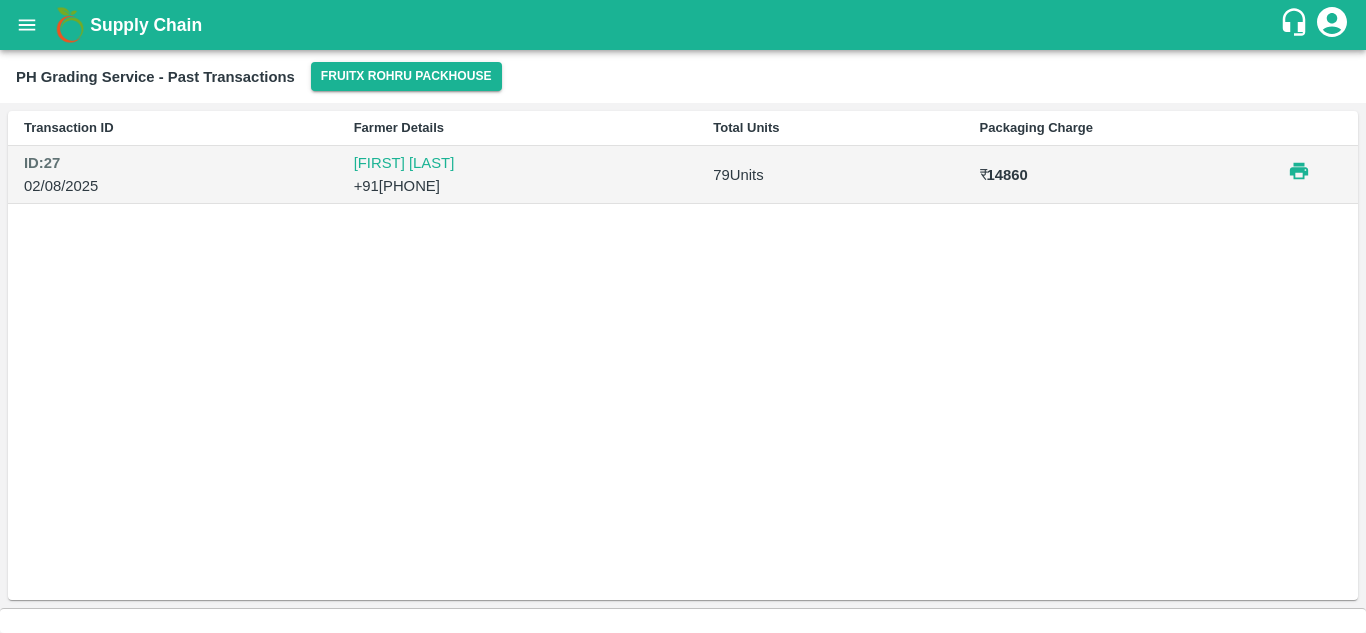 click 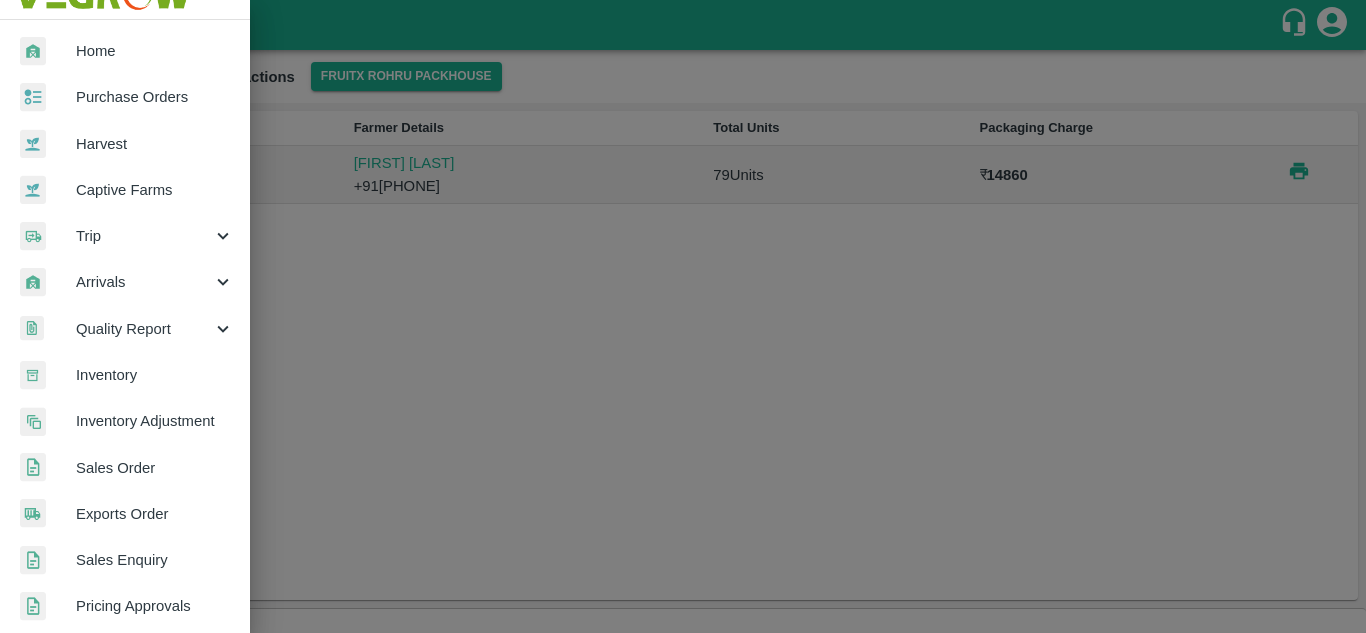 scroll, scrollTop: 39, scrollLeft: 0, axis: vertical 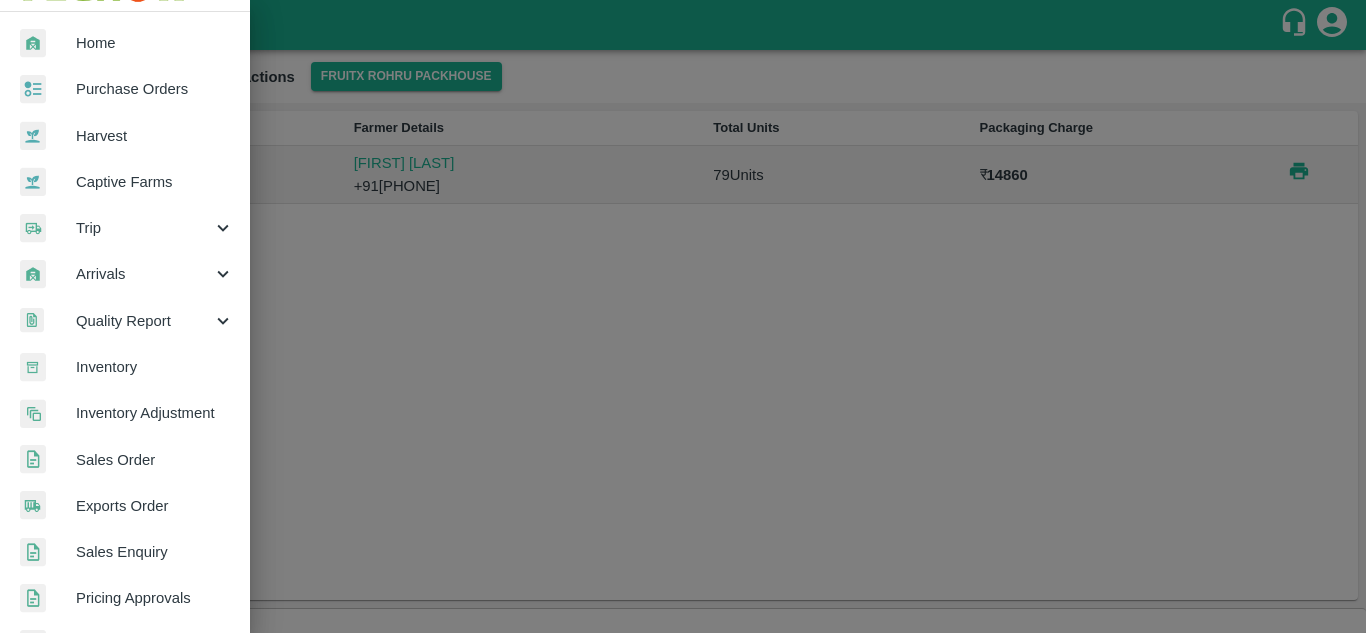 click at bounding box center [683, 316] 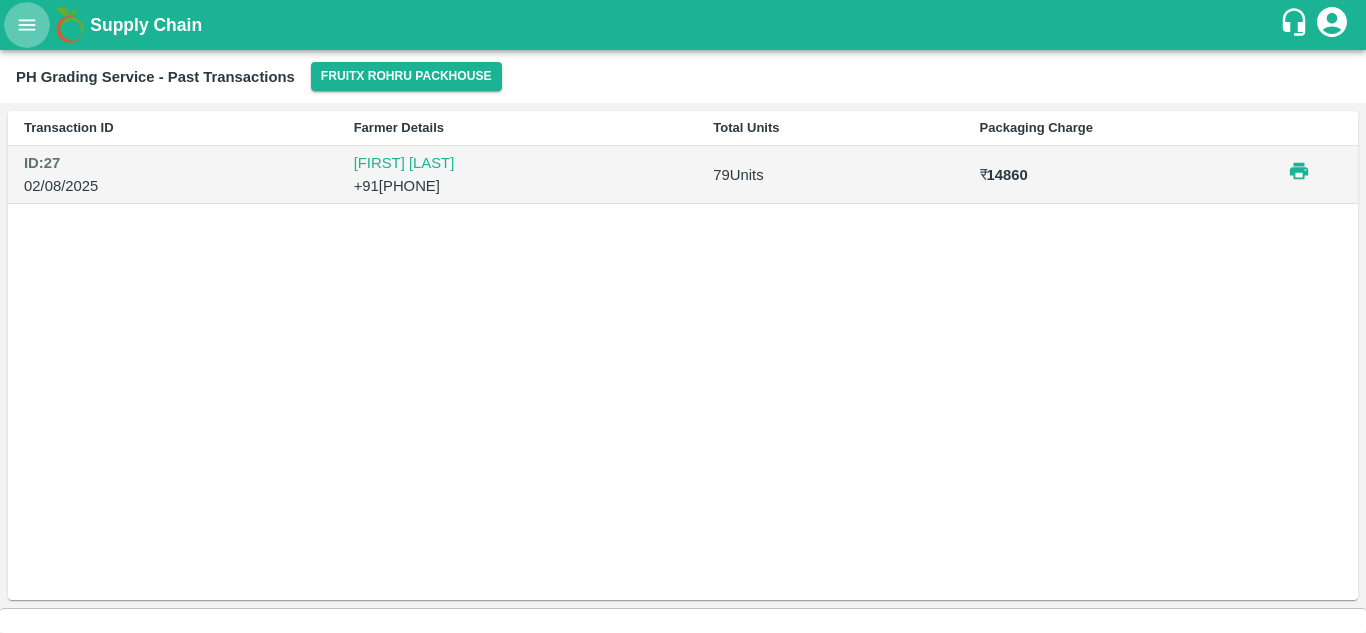 click 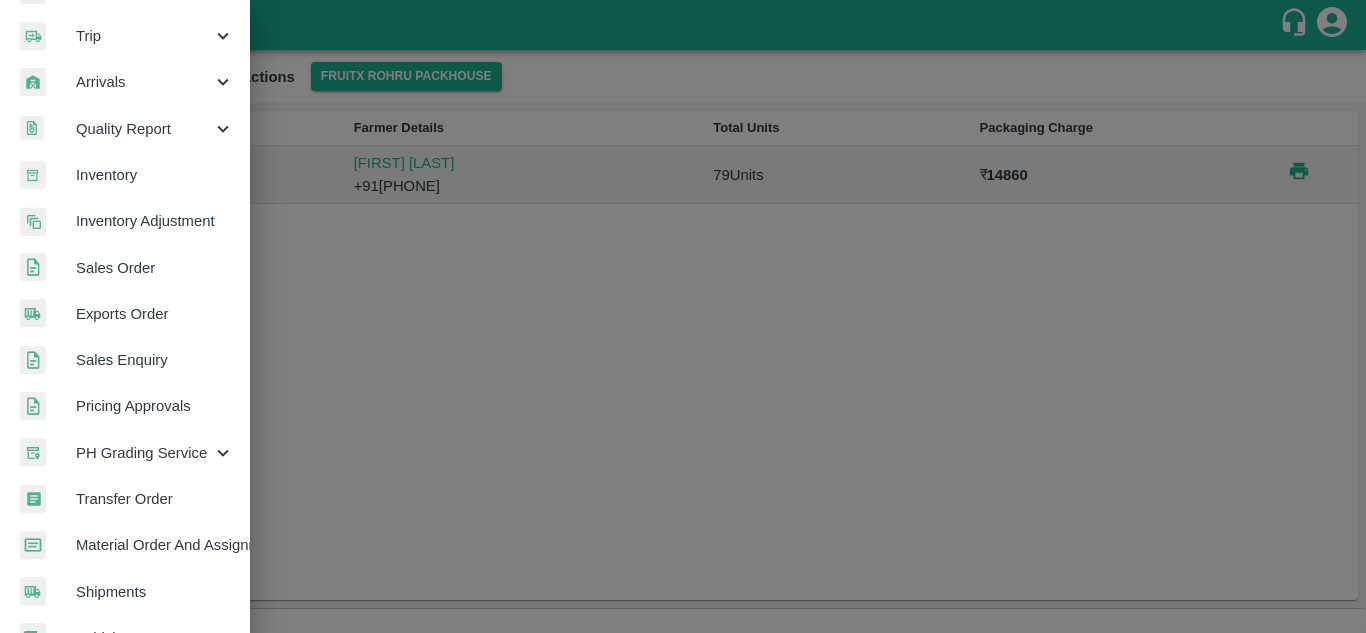 scroll, scrollTop: 232, scrollLeft: 0, axis: vertical 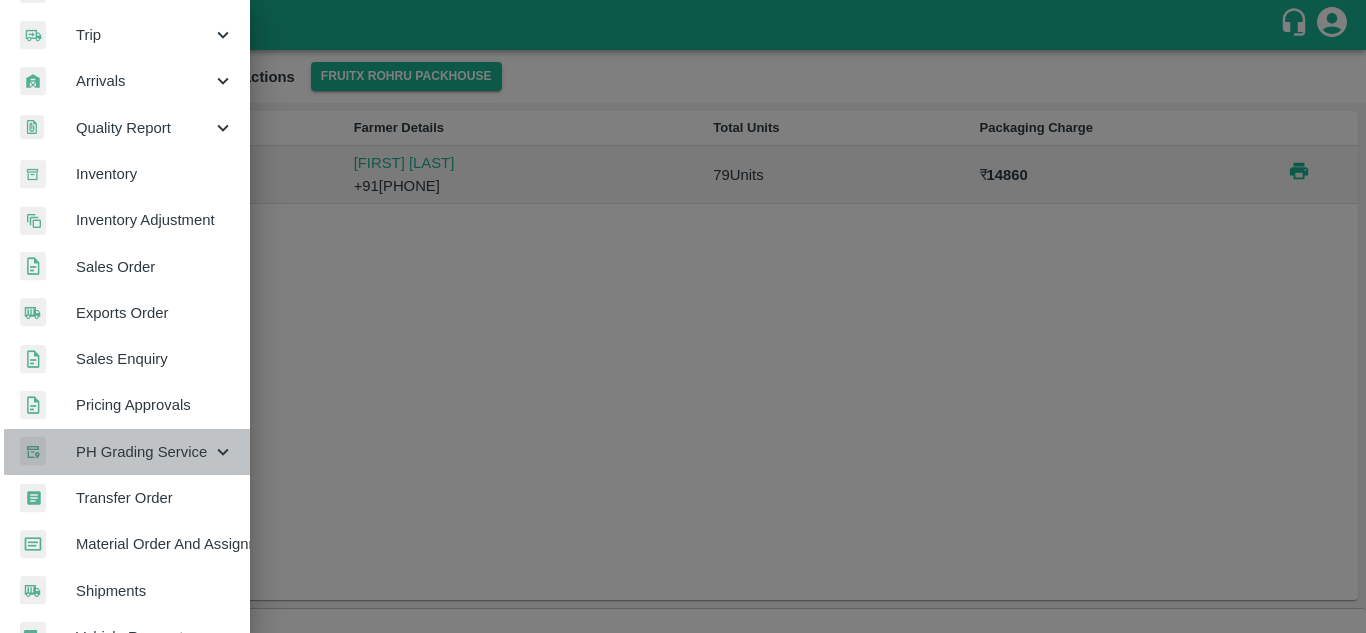 click on "PH Grading Service" at bounding box center (144, 452) 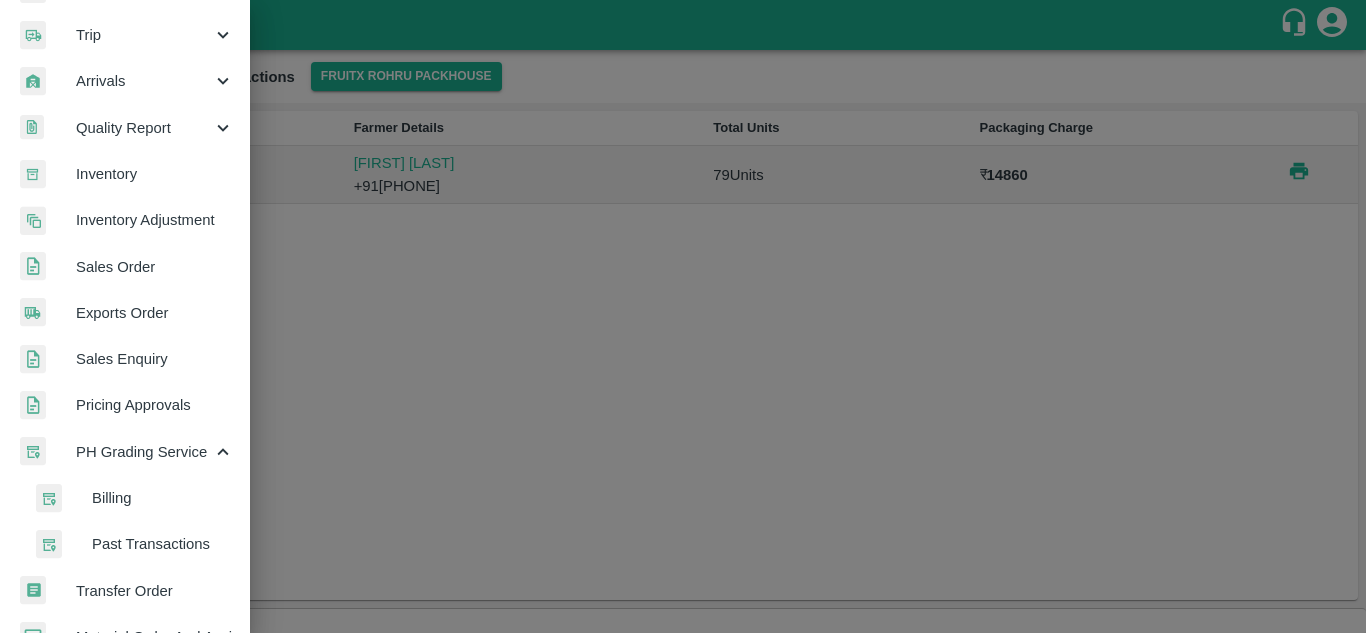 click on "Billing" at bounding box center (163, 498) 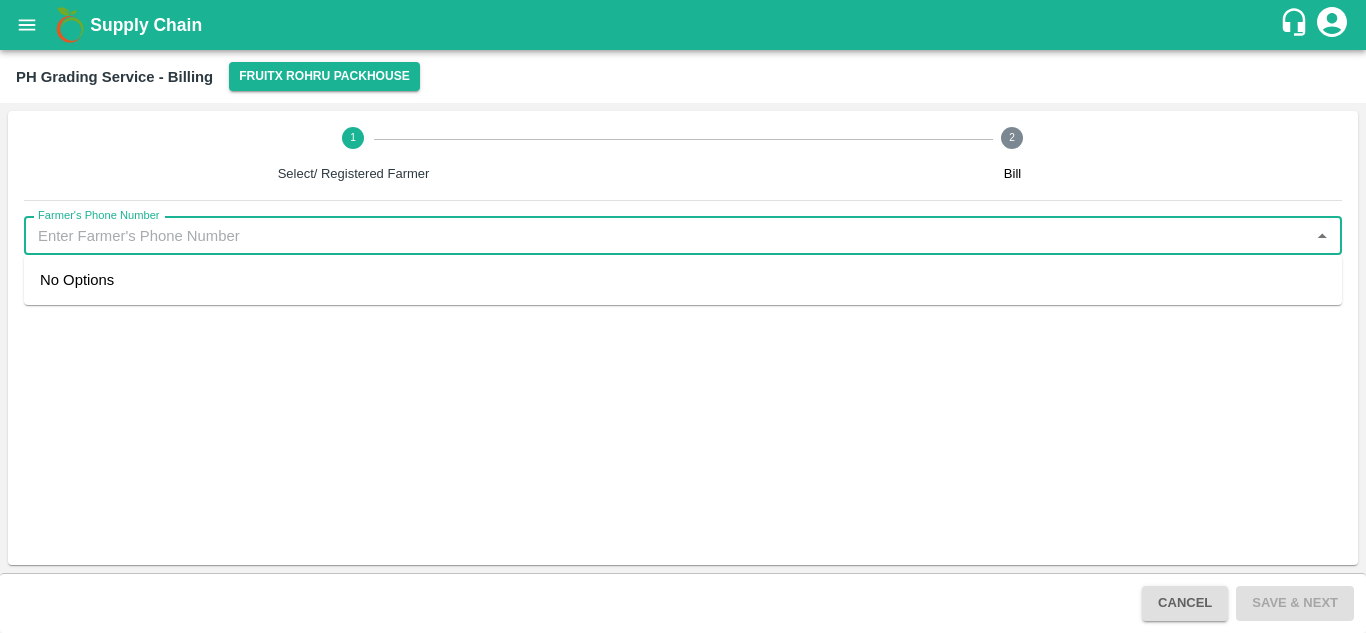click on "Farmer's Phone Number" at bounding box center (666, 236) 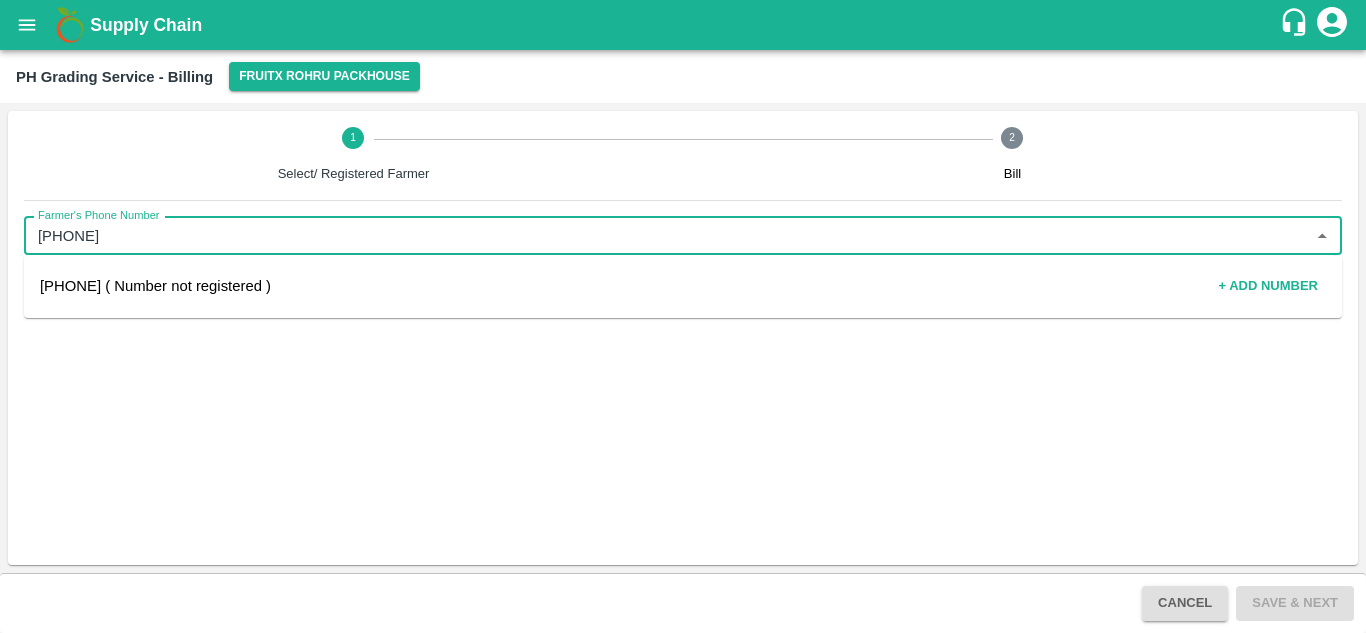 type on "[PHONE]" 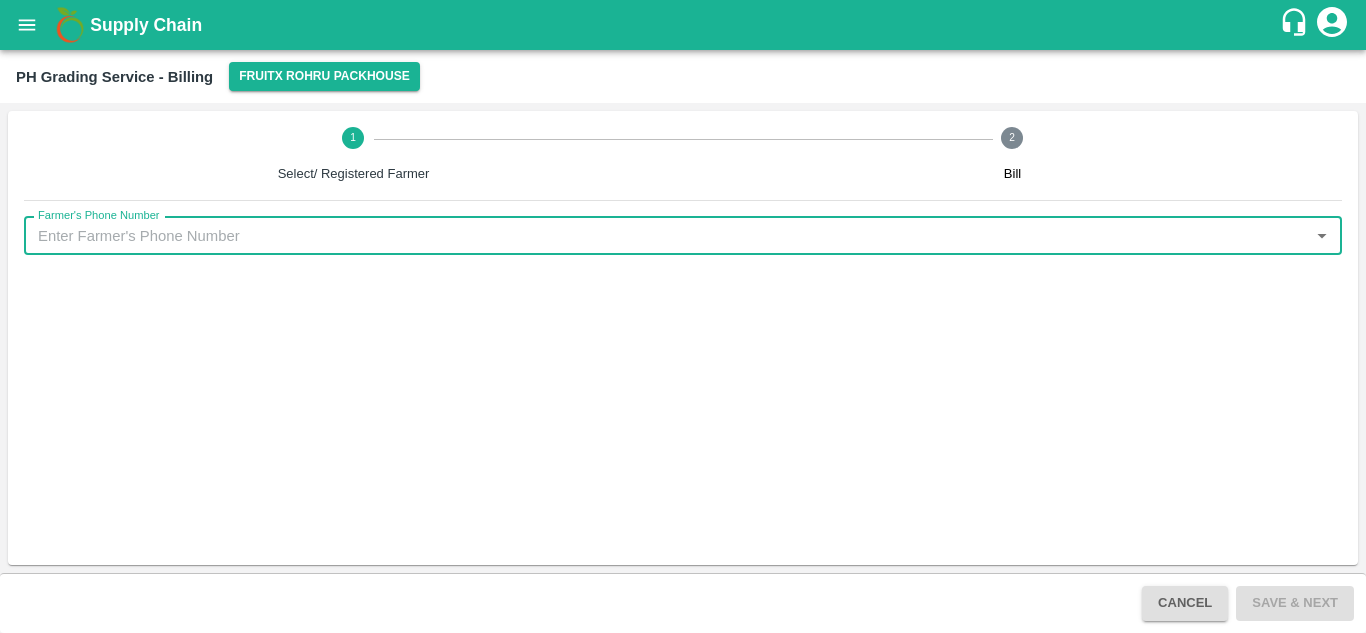 click on "Farmer's Phone Number" at bounding box center (666, 236) 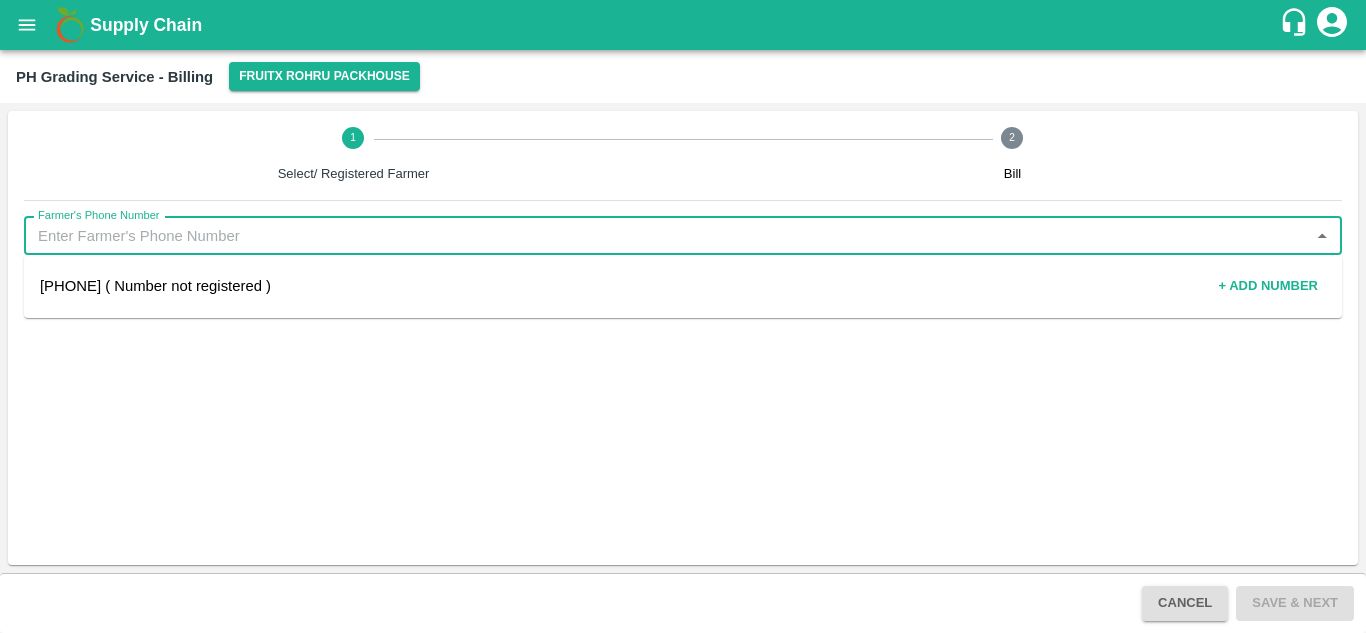 paste on "[FIRST] [LAST] S/O [FIRST] [LAST]" 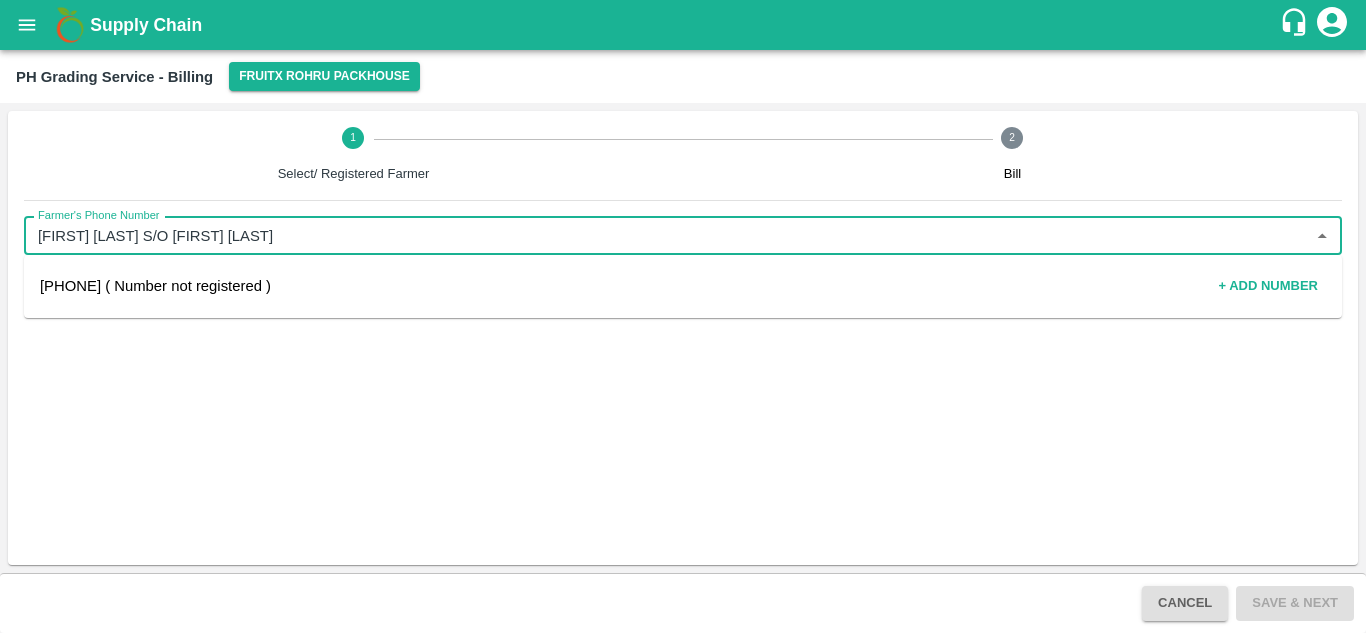 click on "Farmer's Phone Number" at bounding box center [666, 236] 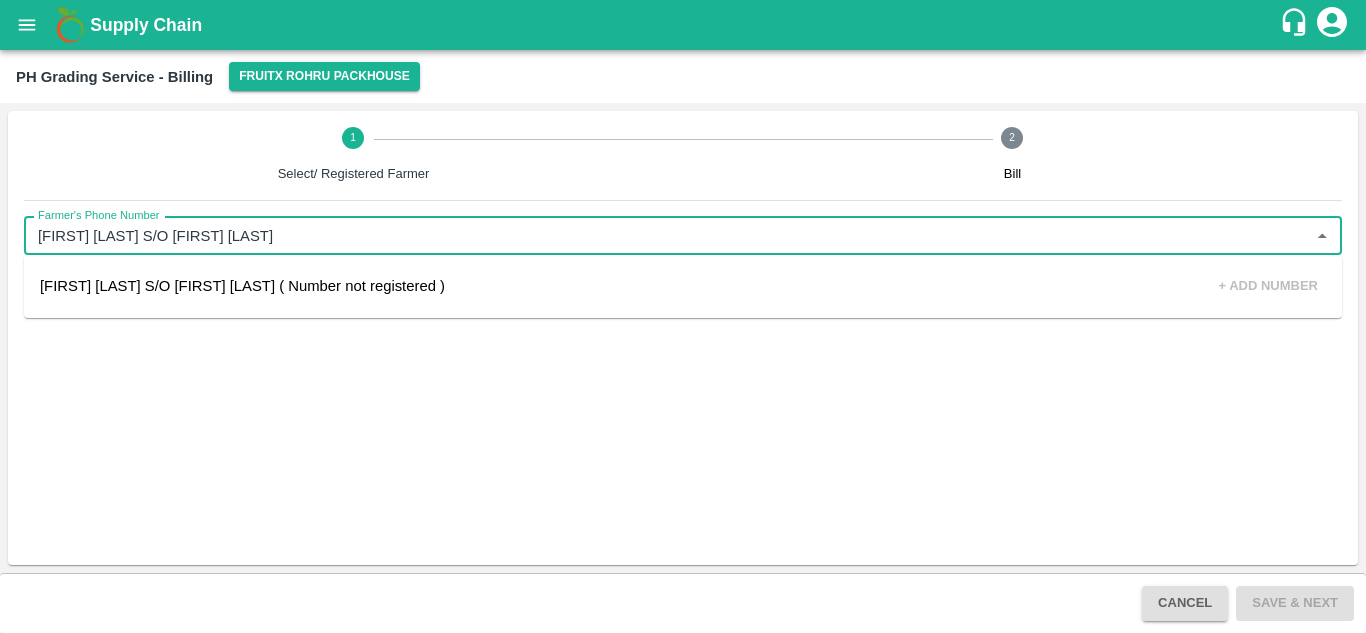 click on "[FIRST] [LAST] S/O [FIRST] [LAST]    ( Number not registered )" at bounding box center [242, 286] 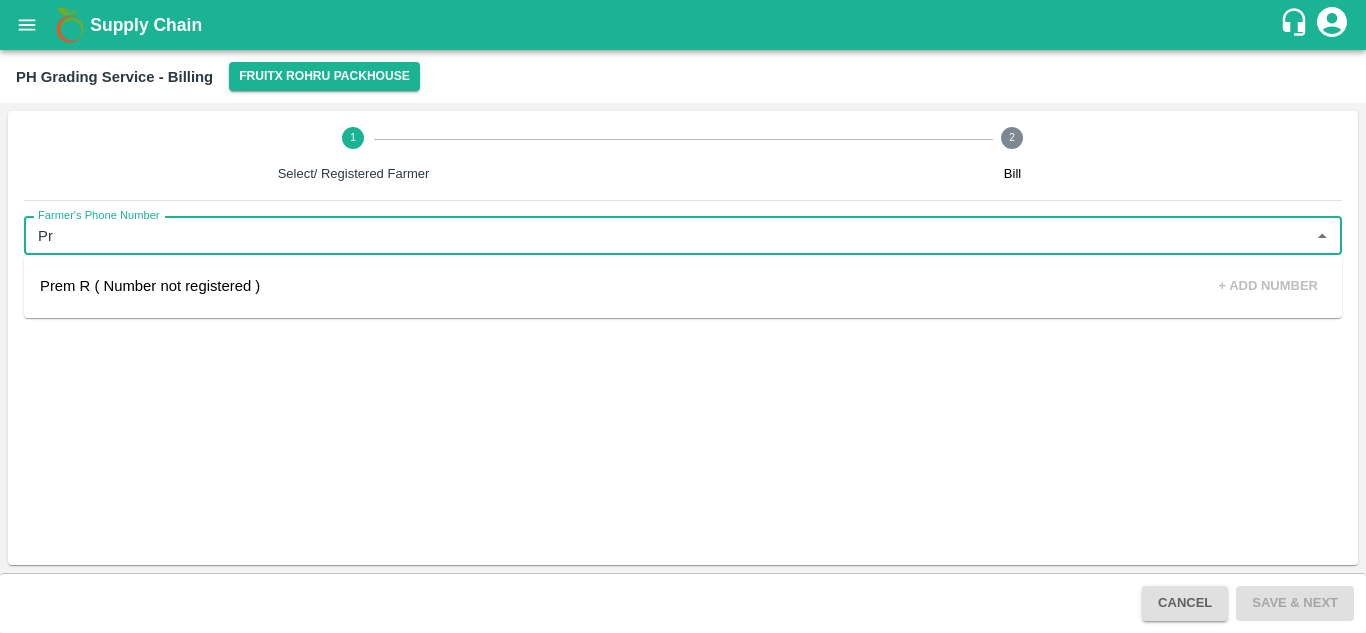 type on "P" 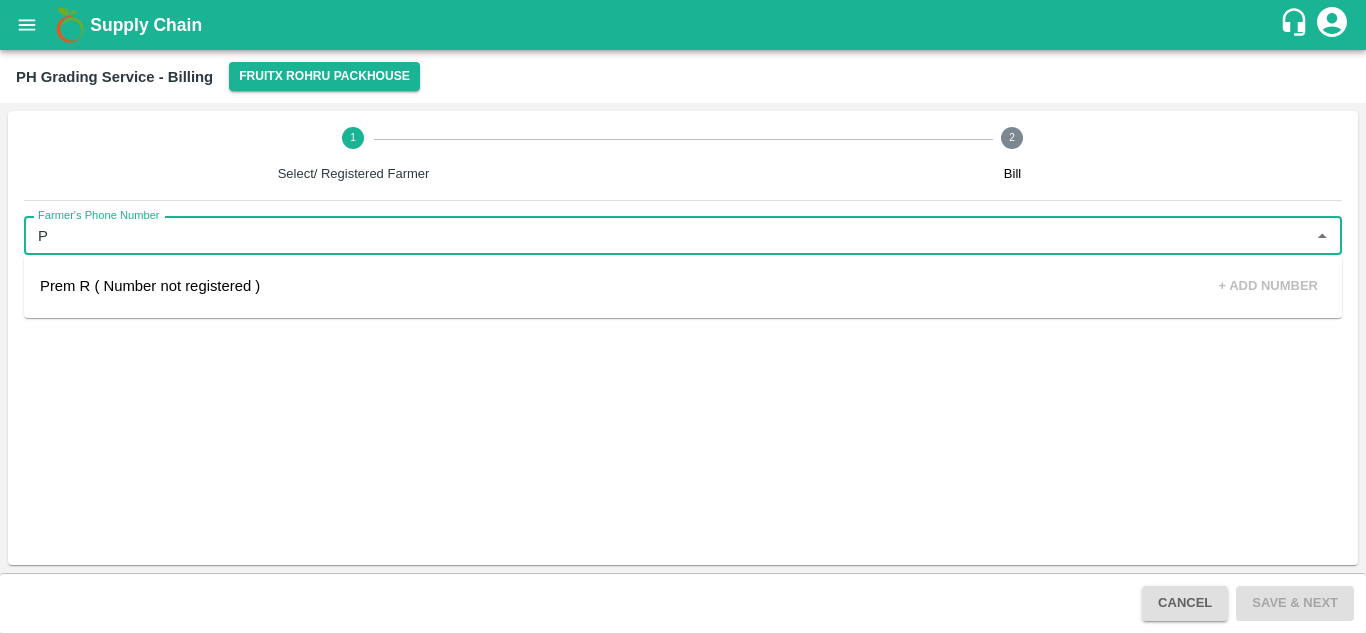 type 